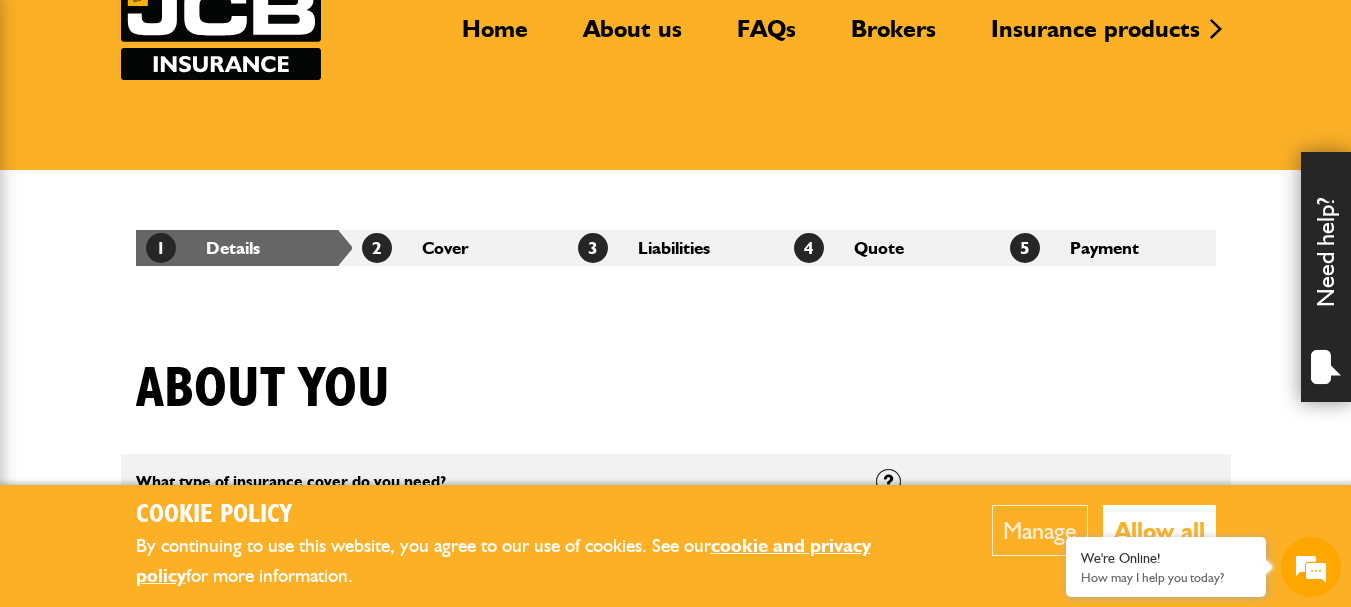 scroll, scrollTop: 100, scrollLeft: 0, axis: vertical 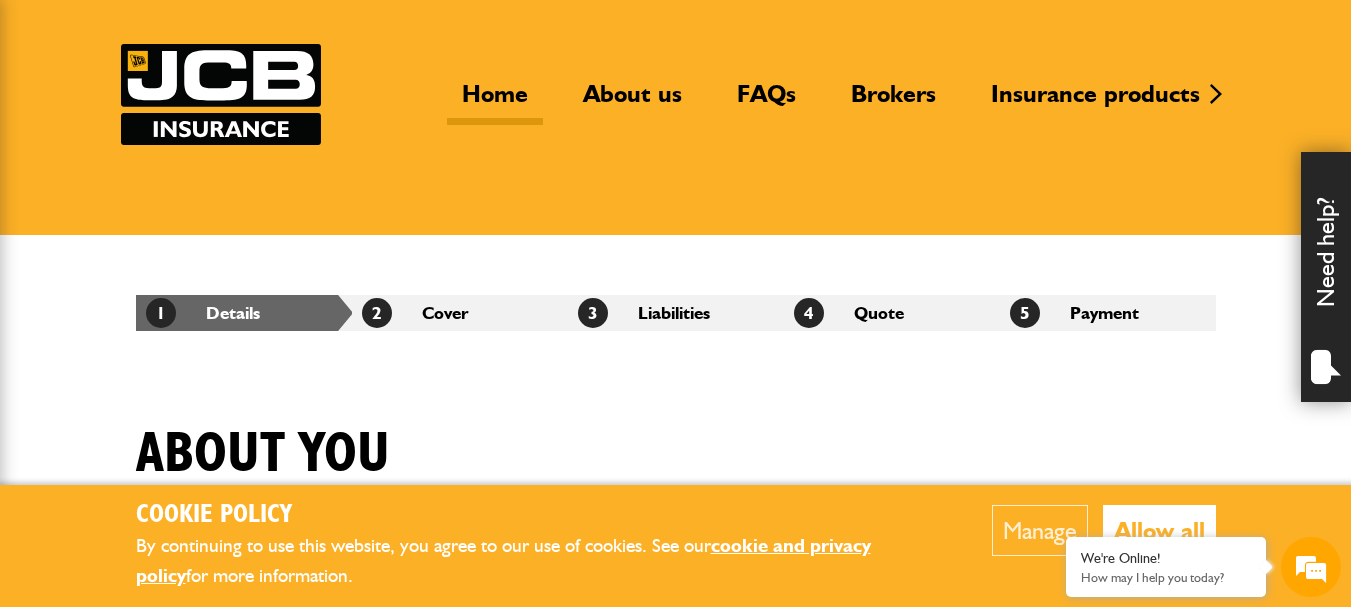 click on "Home" at bounding box center (495, 102) 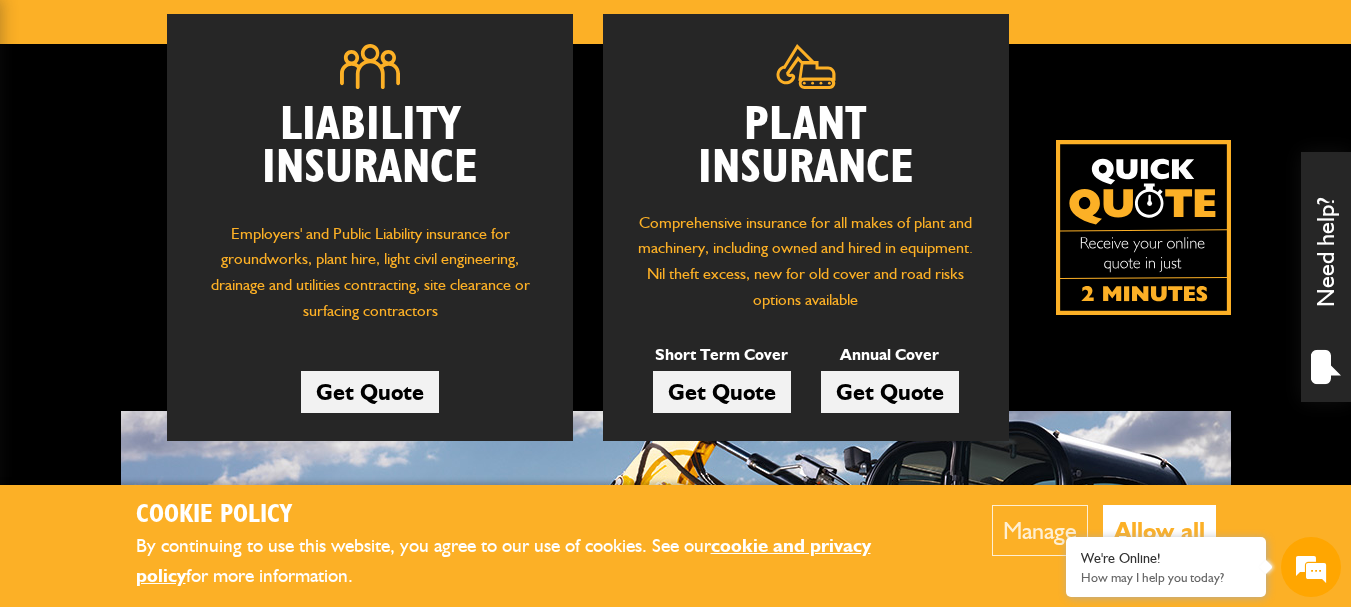 scroll, scrollTop: 300, scrollLeft: 0, axis: vertical 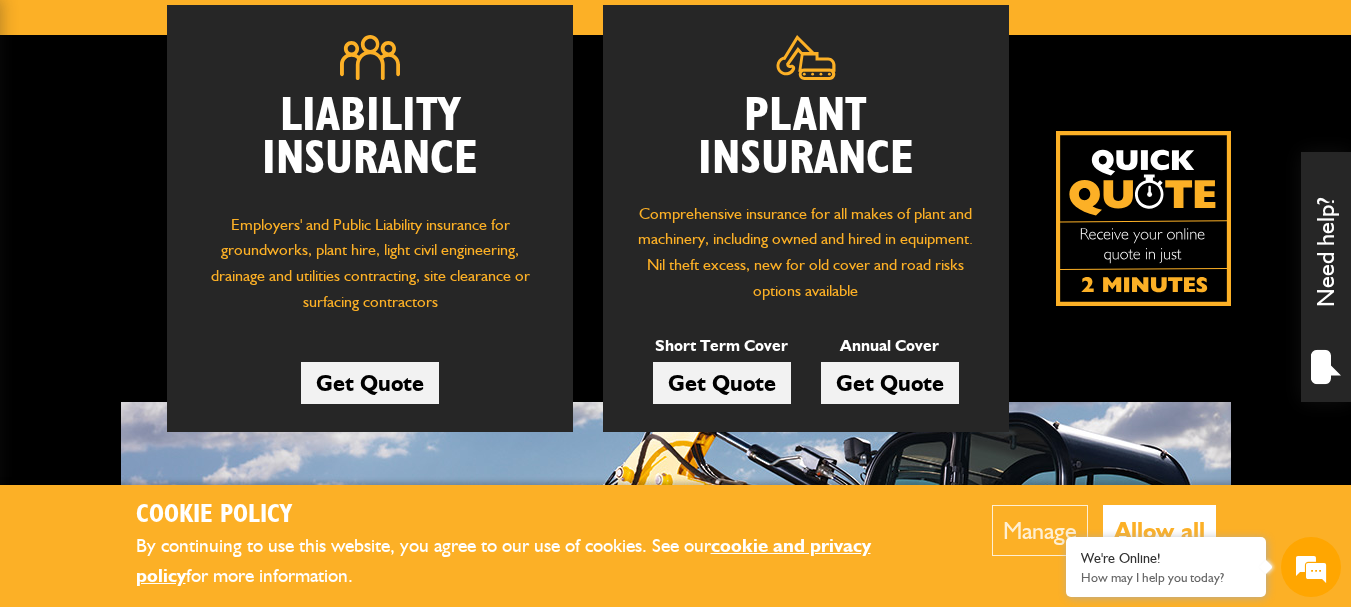 click on "Get Quote" at bounding box center [722, 383] 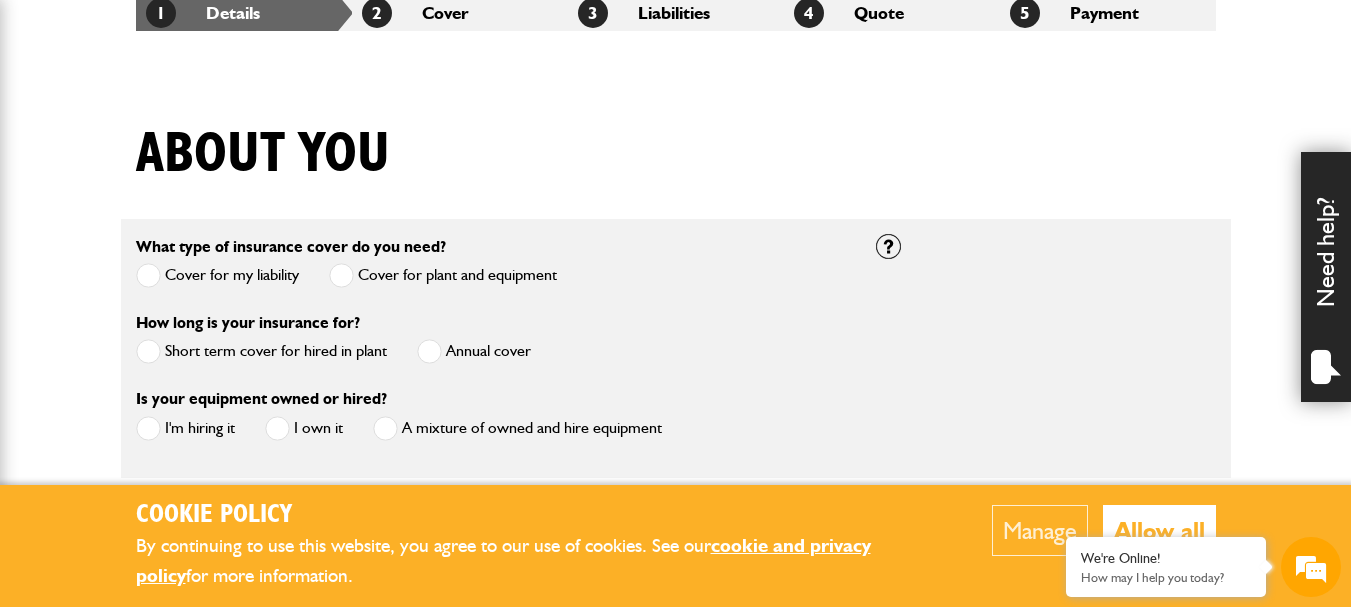 scroll, scrollTop: 500, scrollLeft: 0, axis: vertical 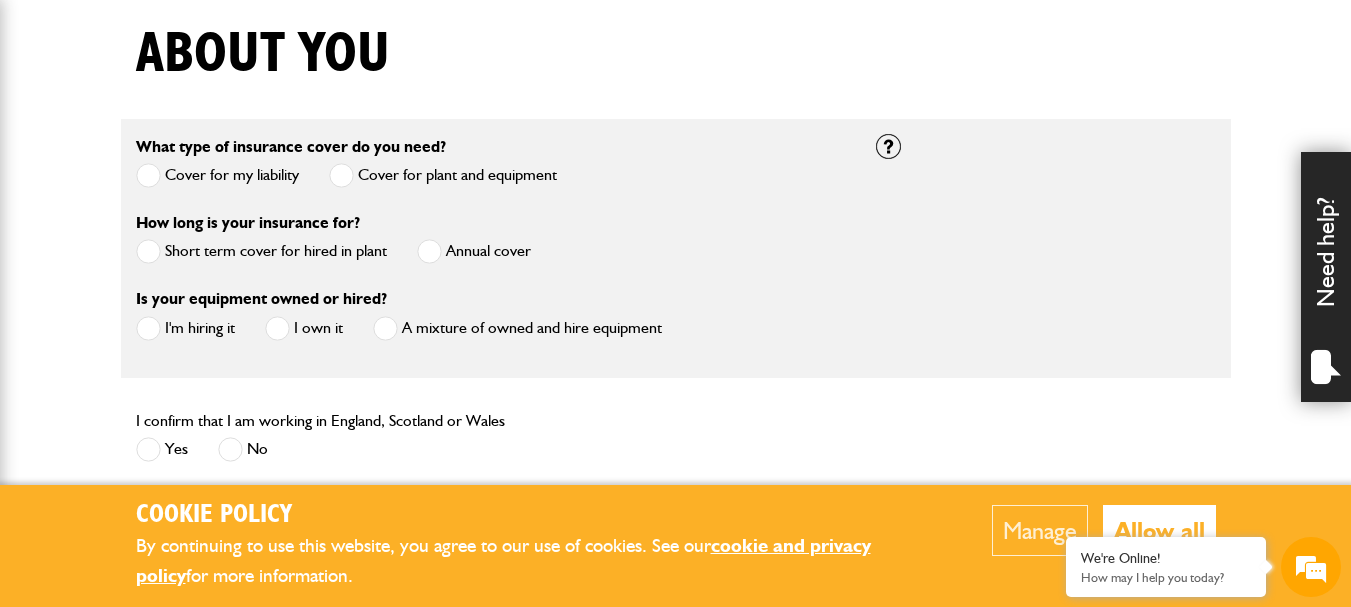 click on "Short term cover for hired in plant" at bounding box center [261, 251] 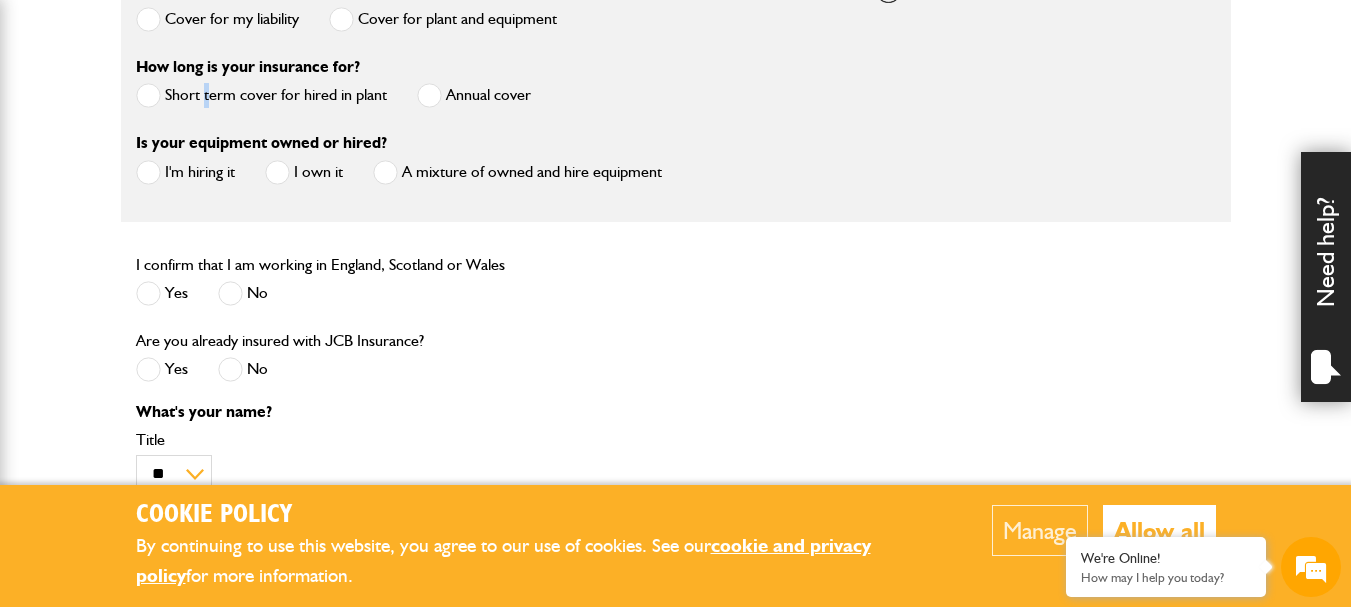 scroll, scrollTop: 600, scrollLeft: 0, axis: vertical 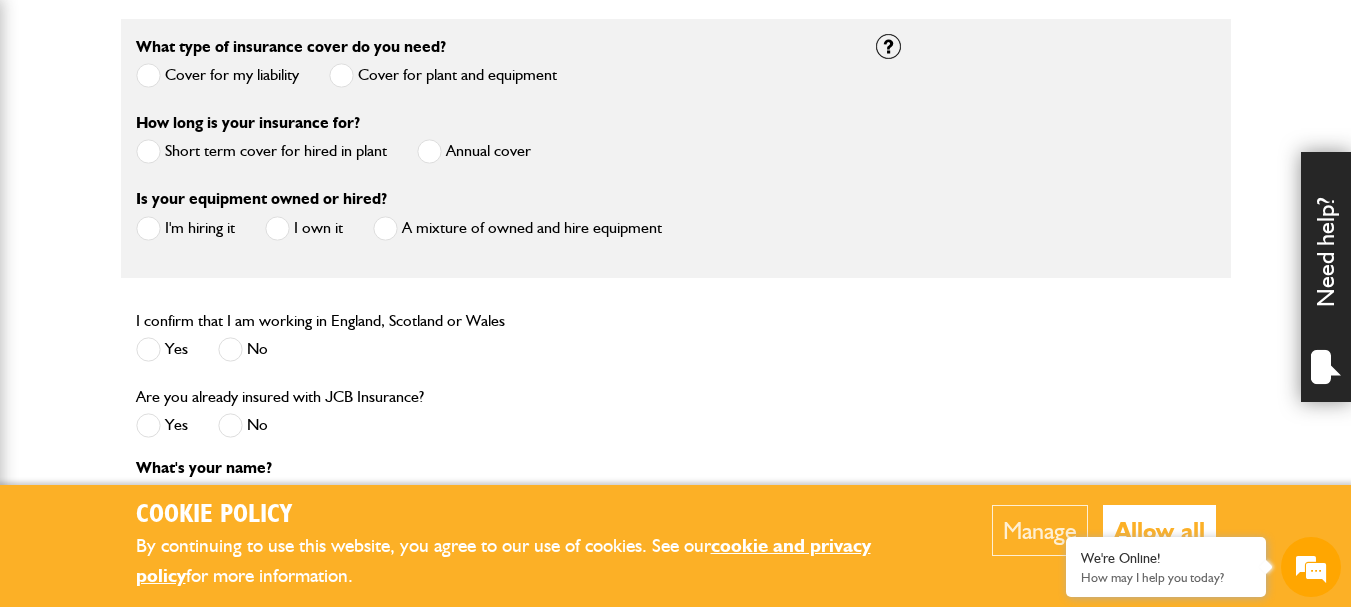 click on "I confirm that I am working in England, Scotland or Wales
Yes
No" at bounding box center (491, 72) 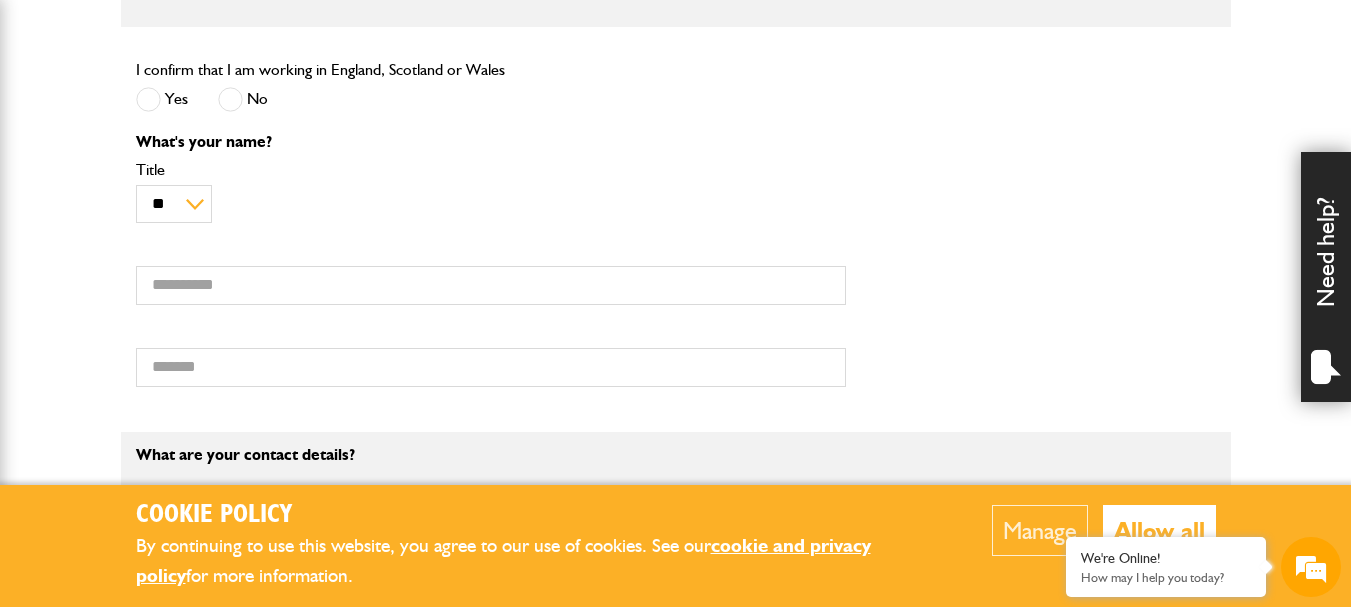 scroll, scrollTop: 800, scrollLeft: 0, axis: vertical 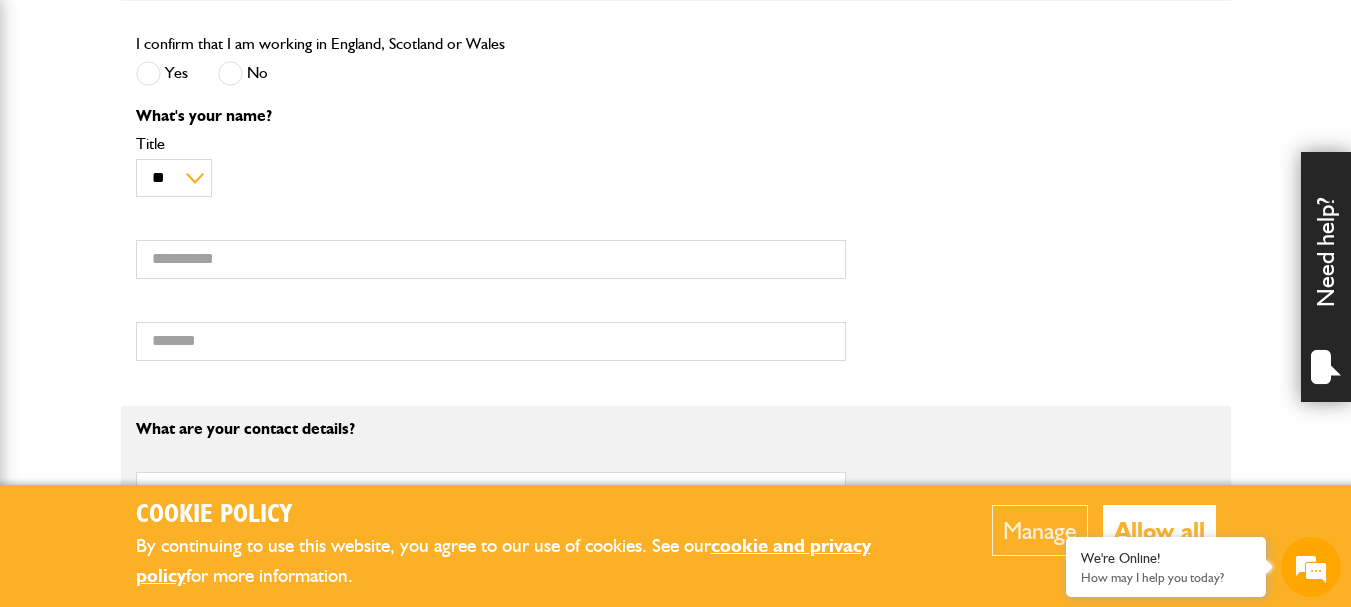 click at bounding box center [148, 73] 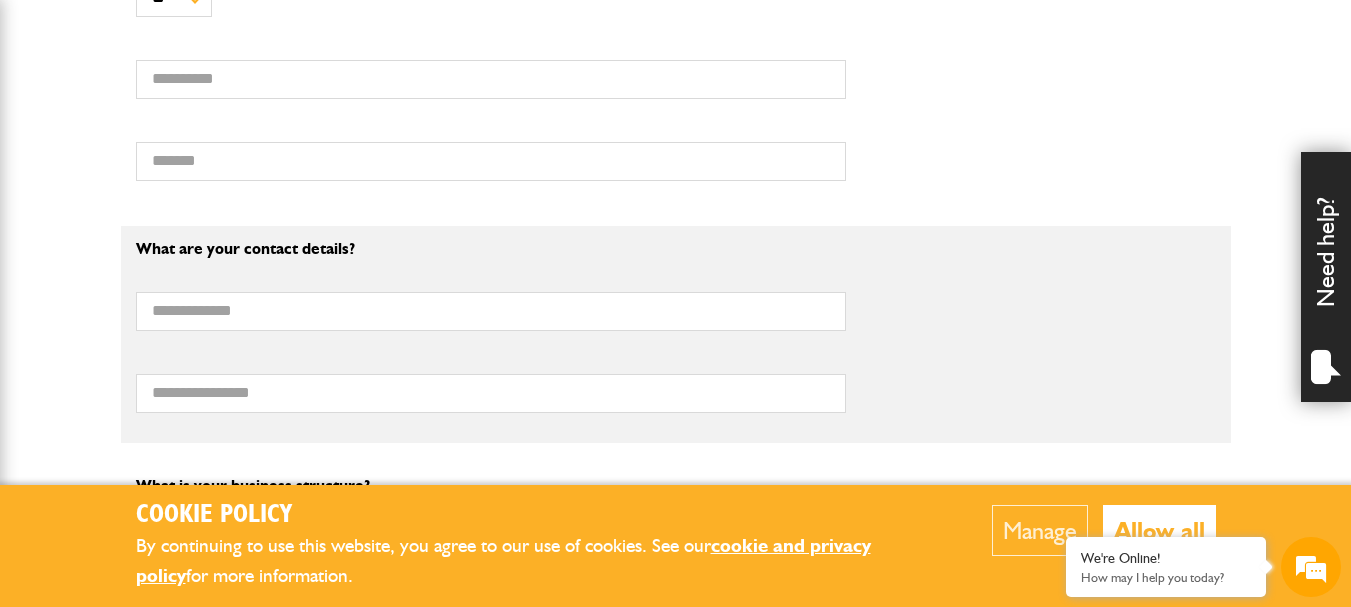 scroll, scrollTop: 1000, scrollLeft: 0, axis: vertical 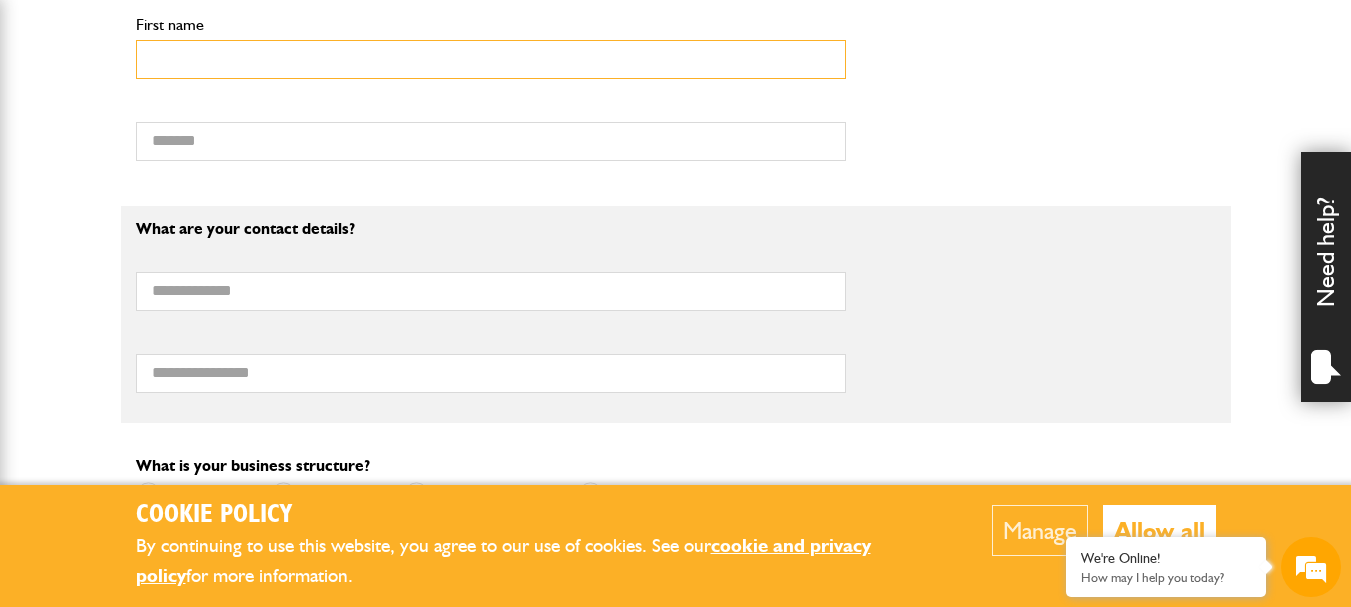 click on "First name" at bounding box center [491, 59] 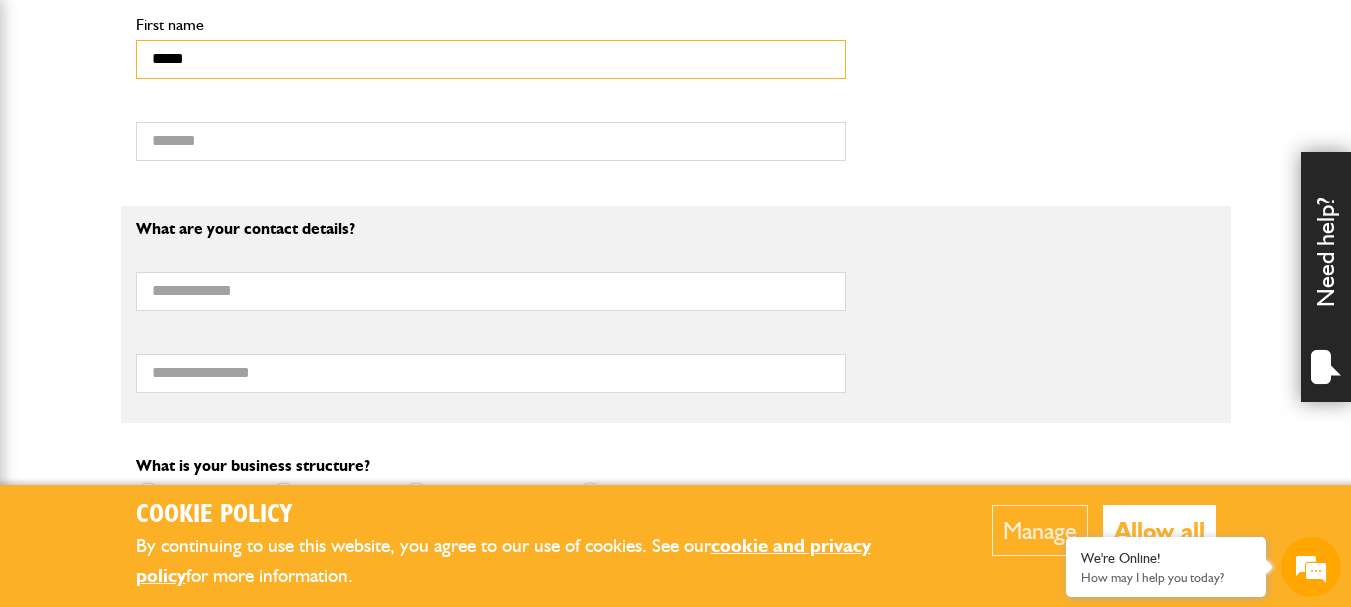 type on "*********" 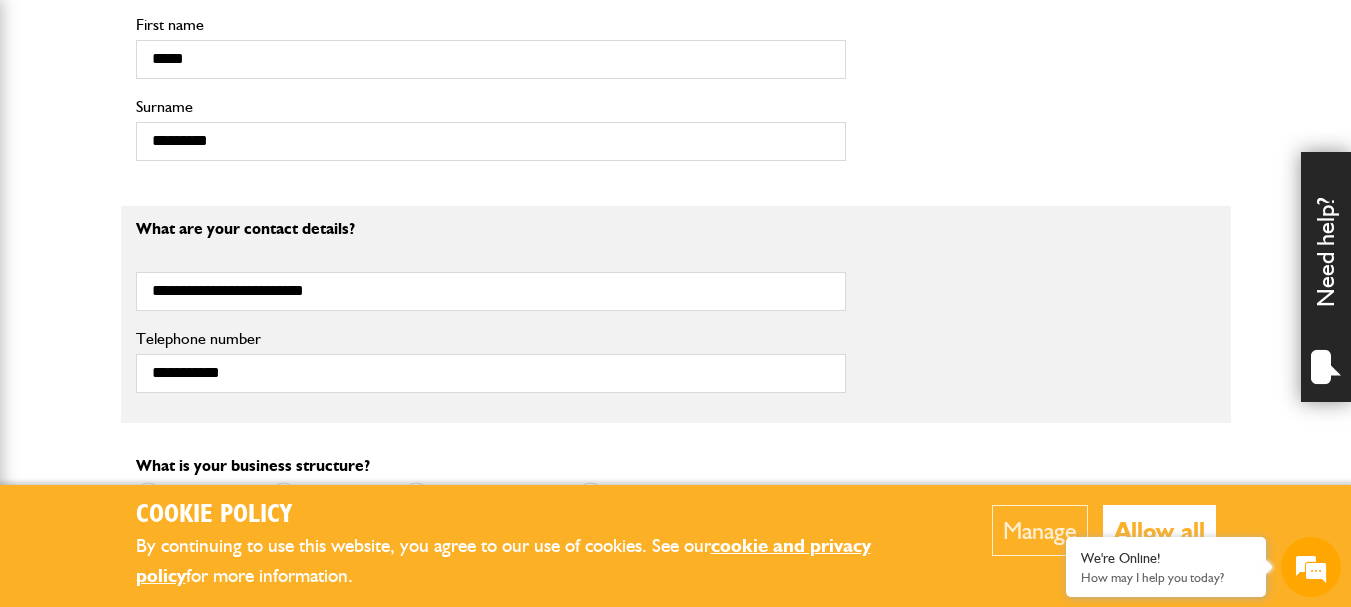 type on "**********" 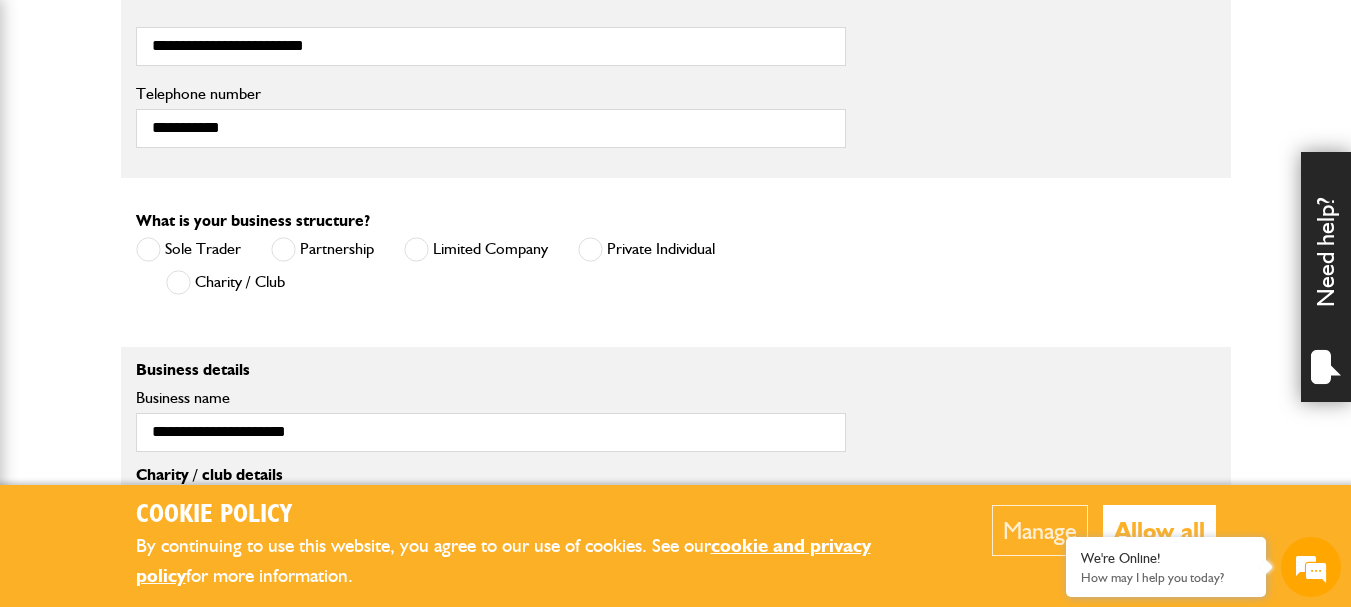 scroll, scrollTop: 1300, scrollLeft: 0, axis: vertical 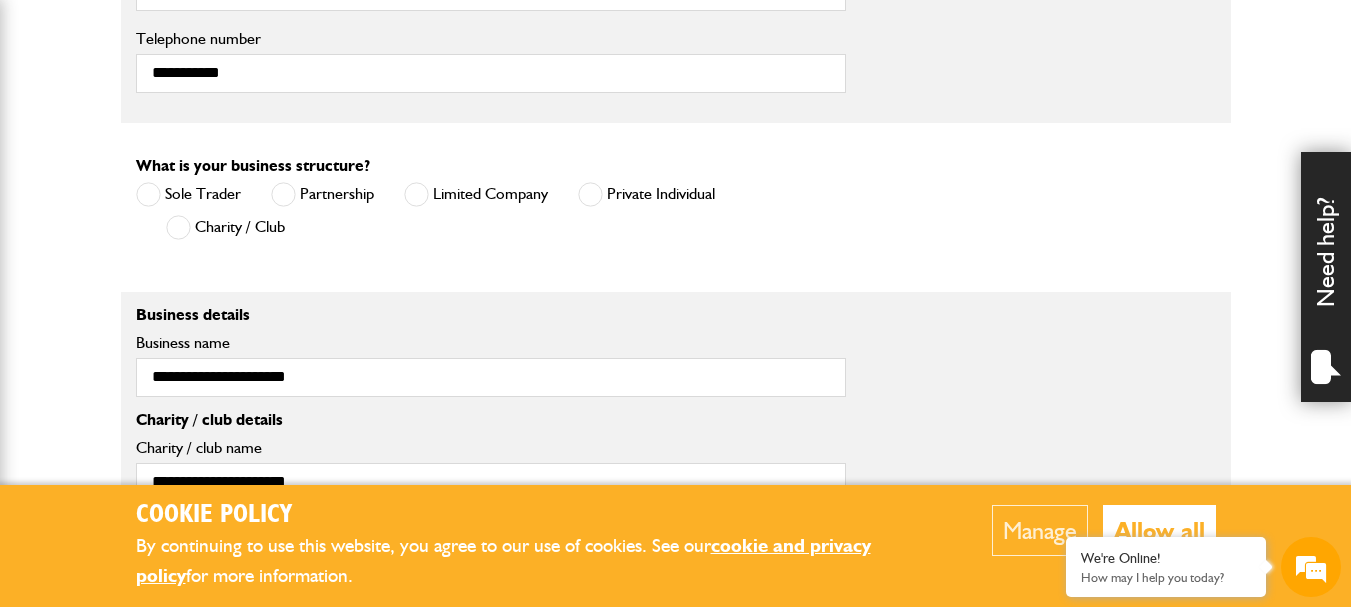click on "Limited Company" at bounding box center [476, 194] 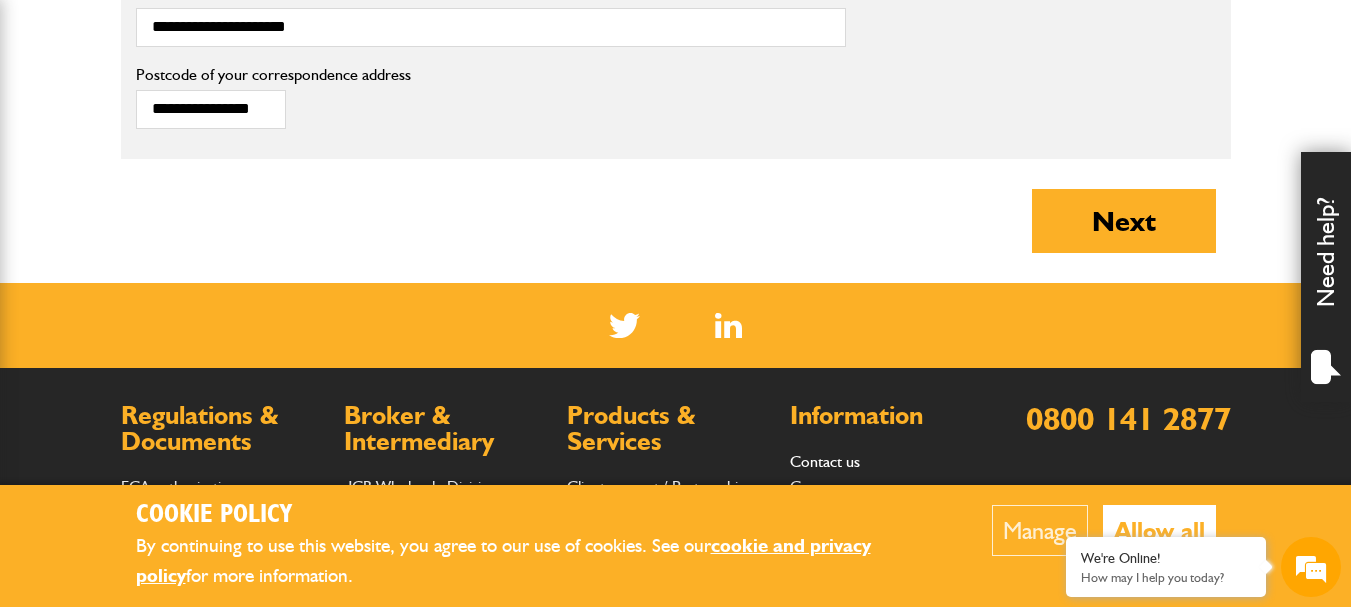 scroll, scrollTop: 1700, scrollLeft: 0, axis: vertical 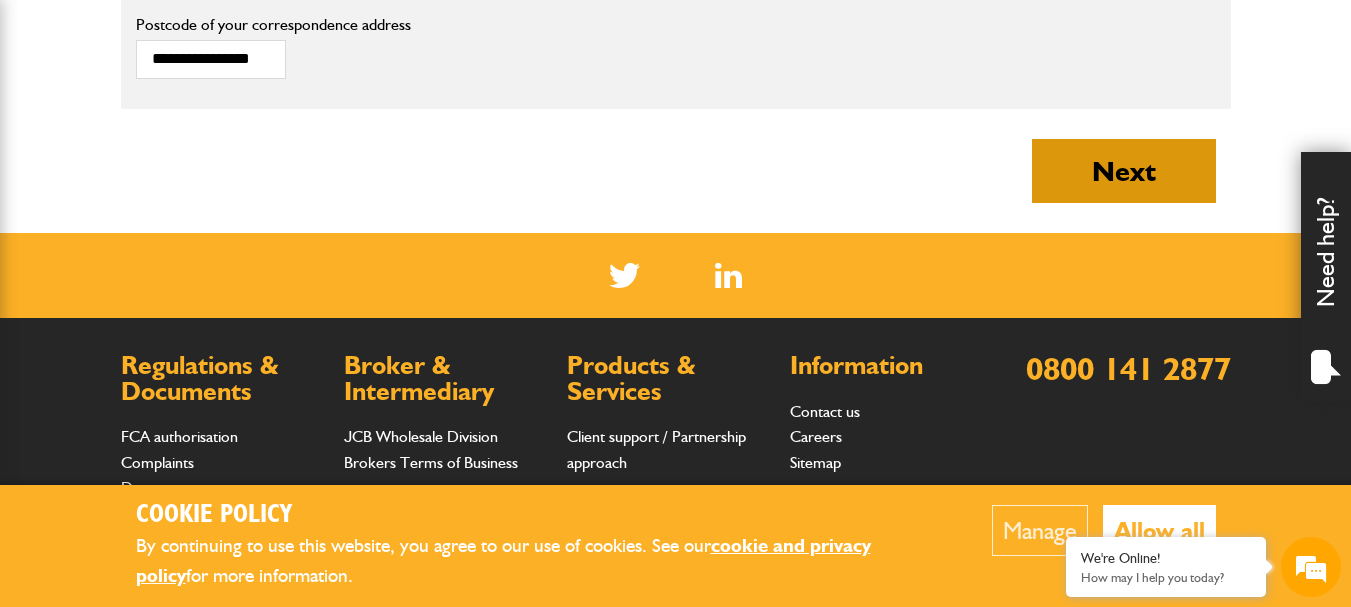 click on "Next" at bounding box center [1124, 171] 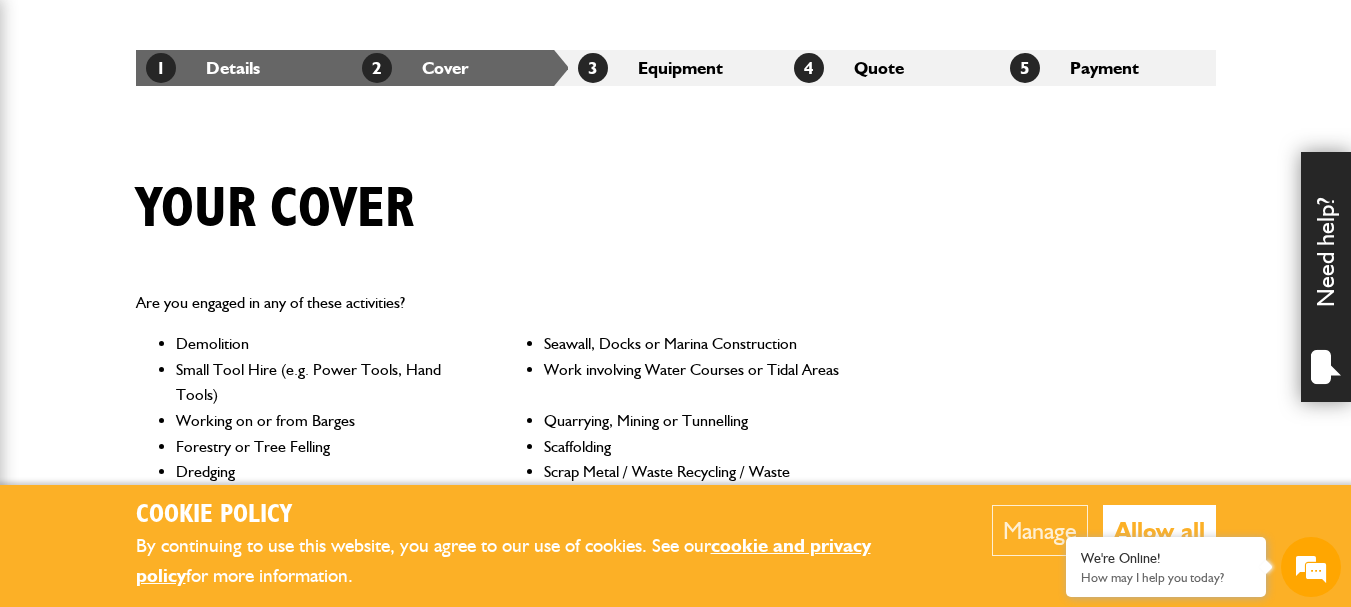 scroll, scrollTop: 400, scrollLeft: 0, axis: vertical 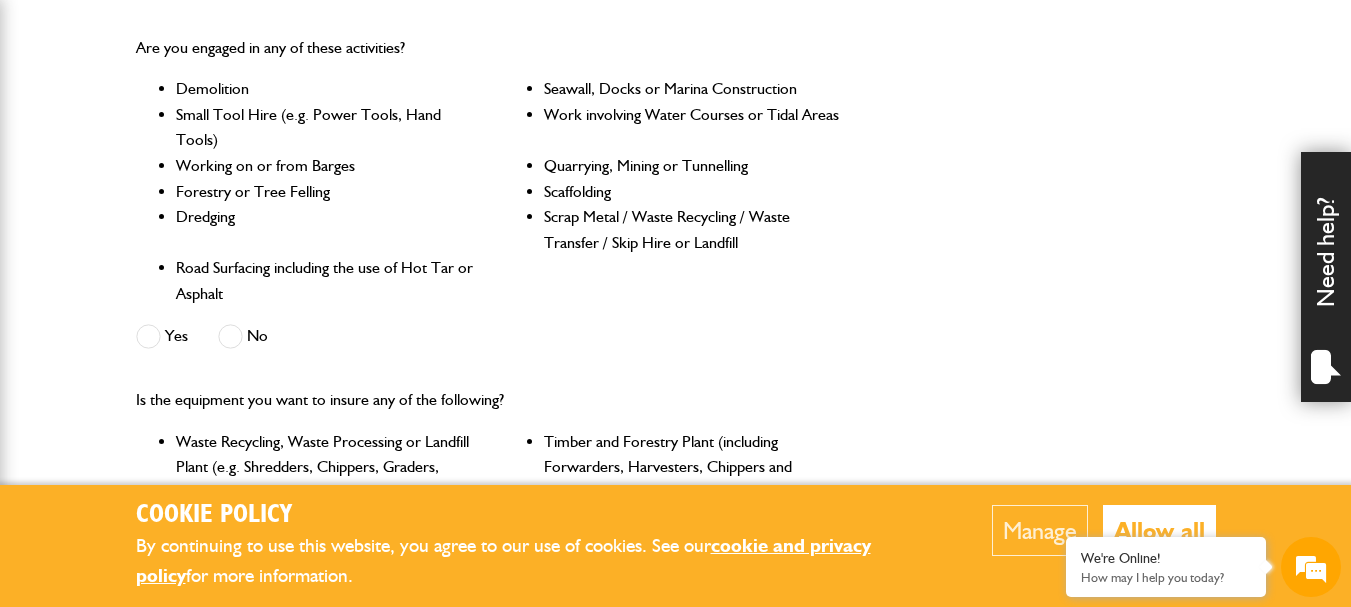 click on "Yes" at bounding box center (162, 336) 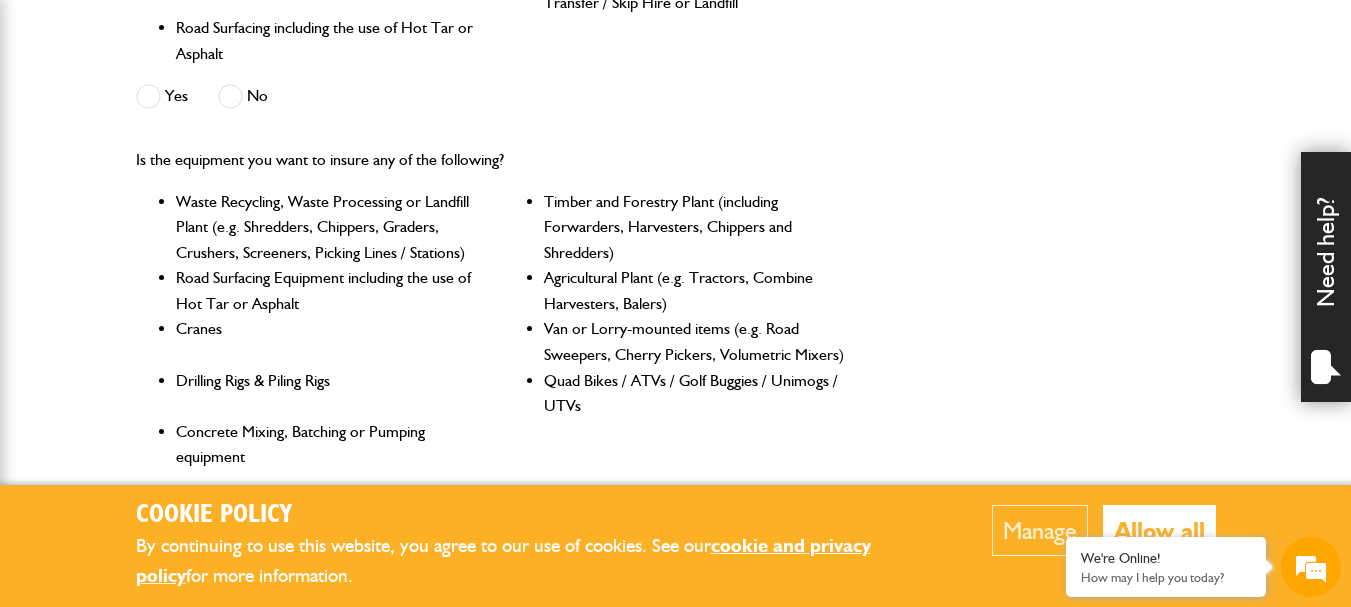 scroll, scrollTop: 800, scrollLeft: 0, axis: vertical 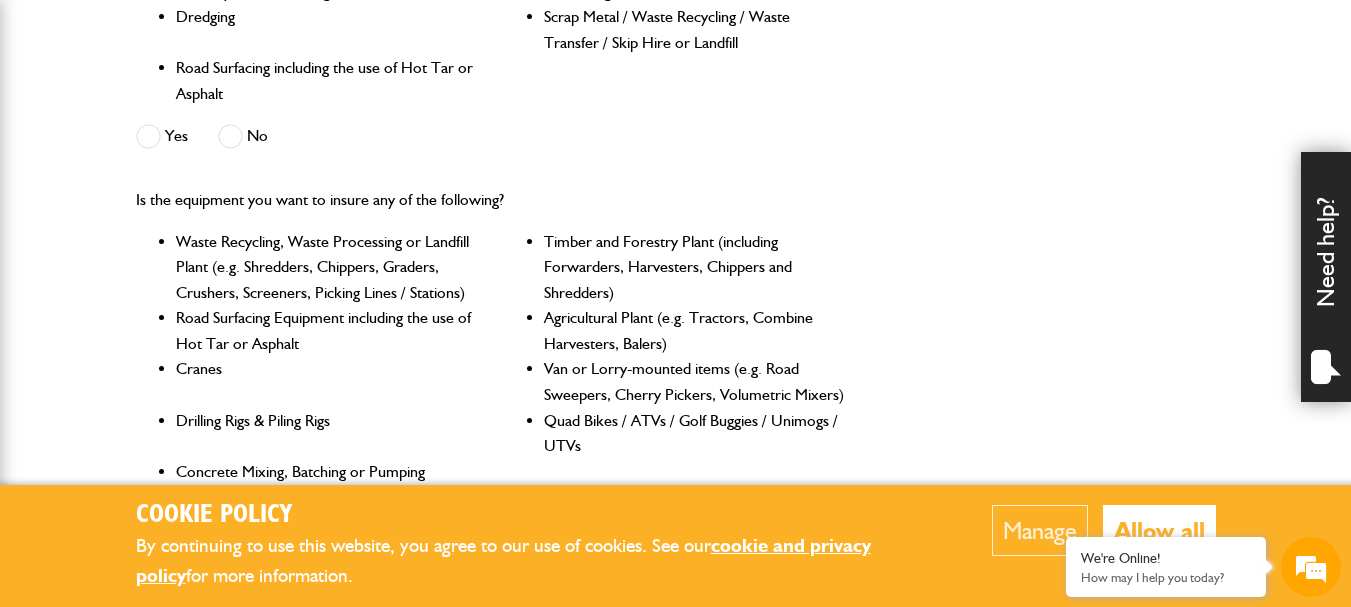 click at bounding box center (148, 136) 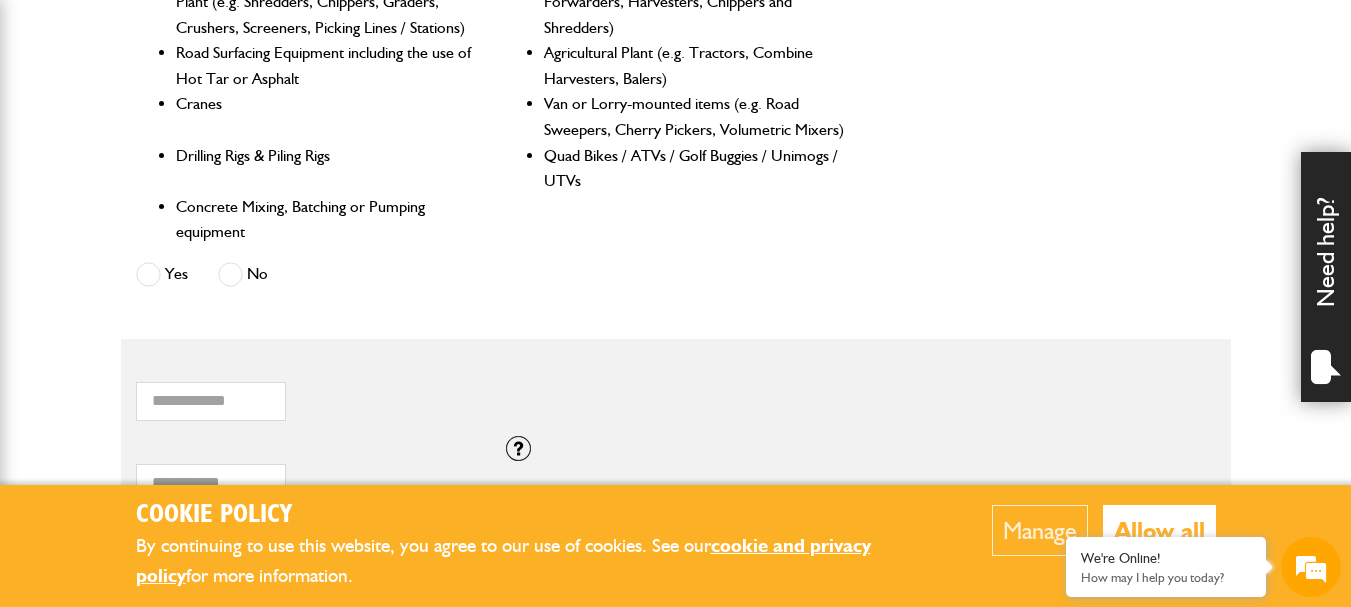 scroll, scrollTop: 1100, scrollLeft: 0, axis: vertical 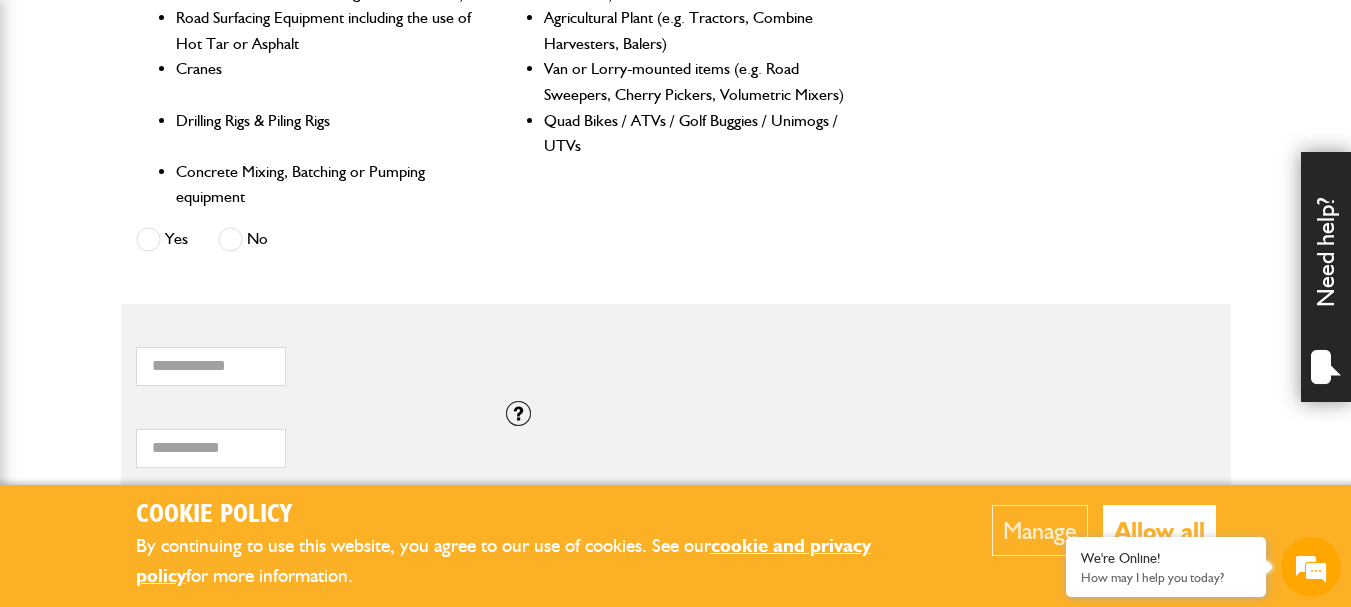 click on "Yes" at bounding box center [162, 239] 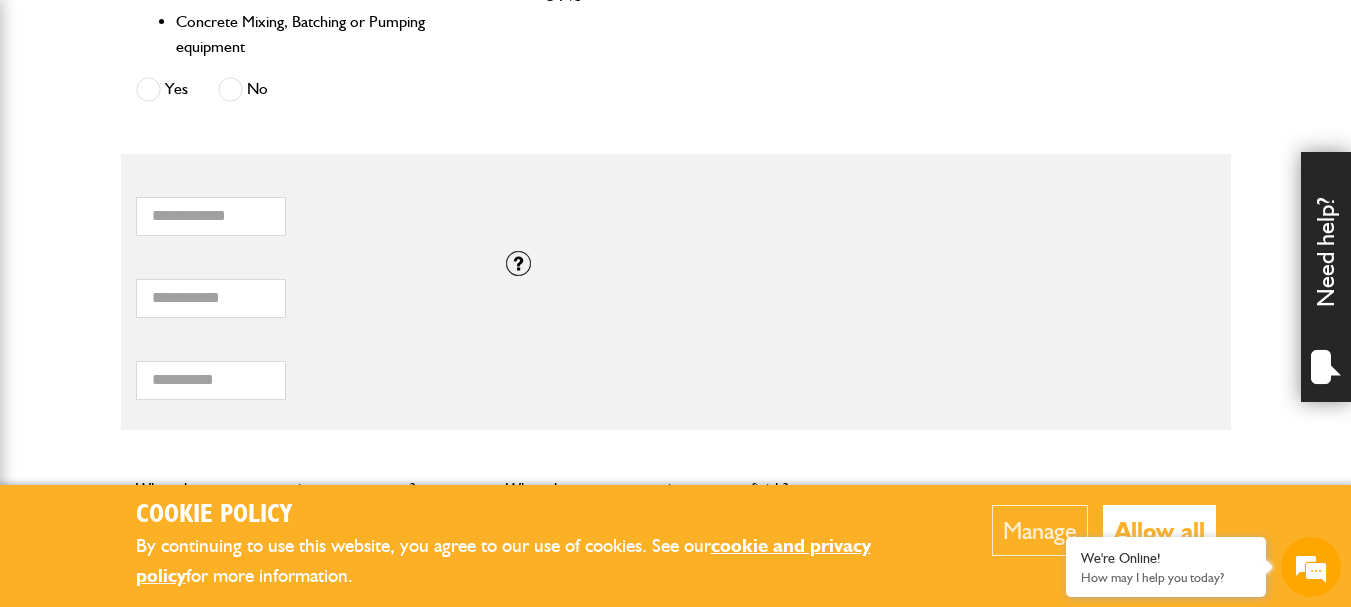 scroll, scrollTop: 1300, scrollLeft: 0, axis: vertical 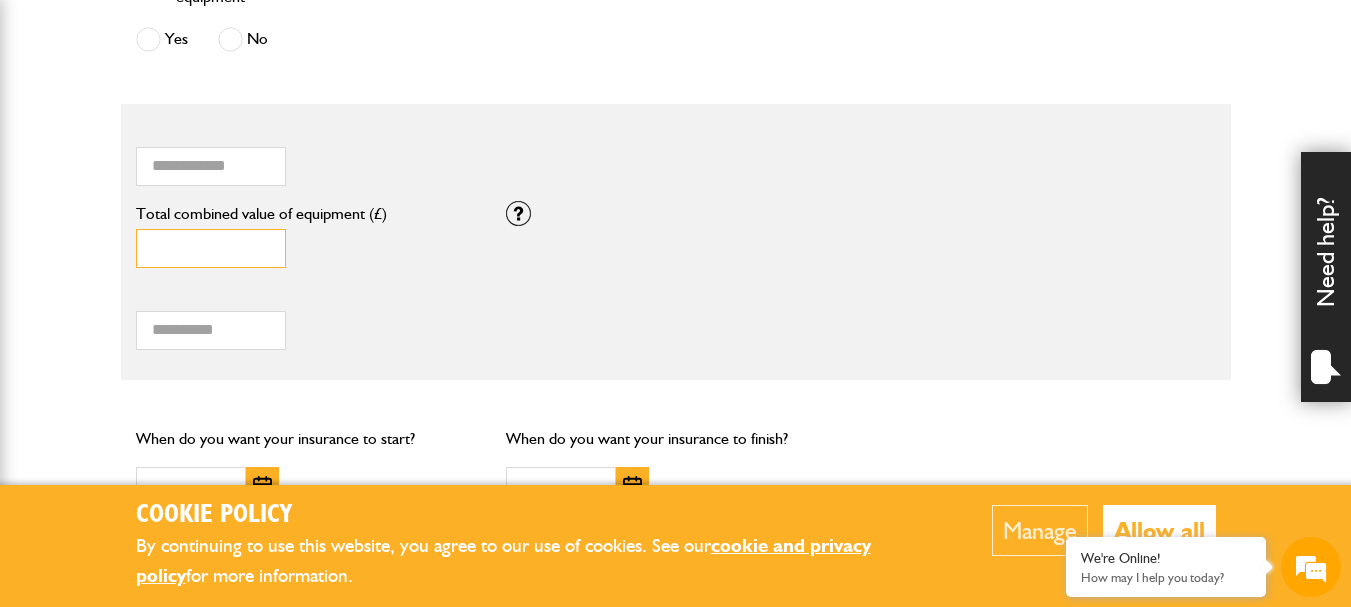click on "*" at bounding box center [211, 248] 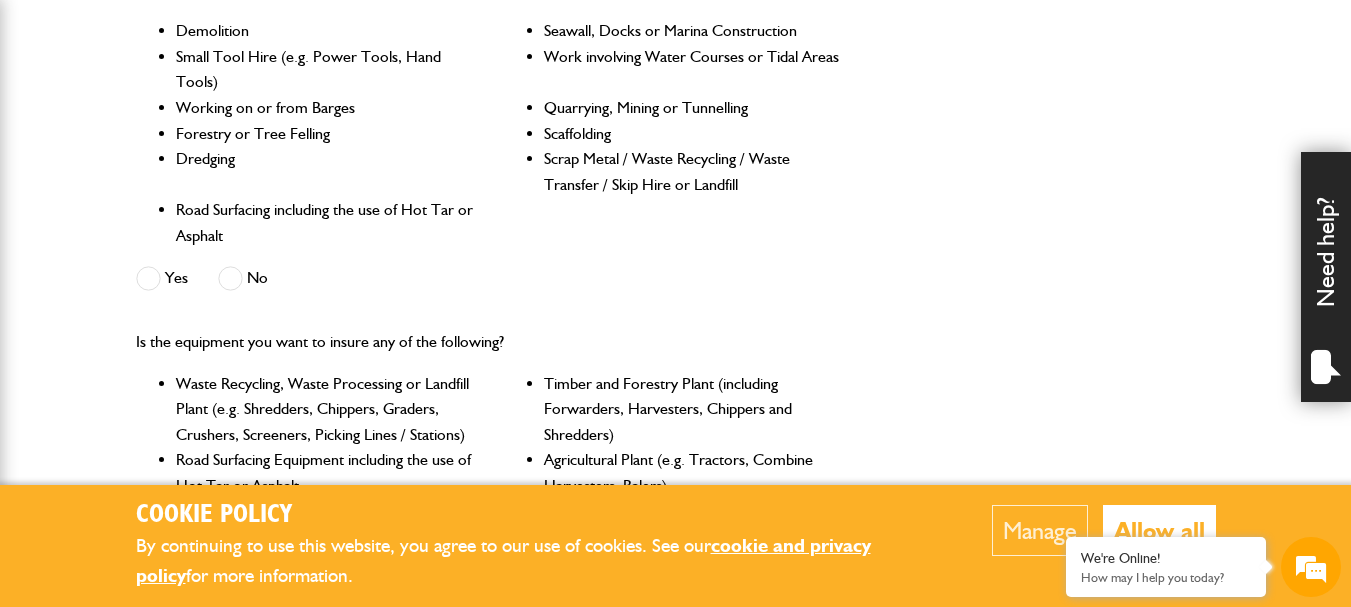 scroll, scrollTop: 600, scrollLeft: 0, axis: vertical 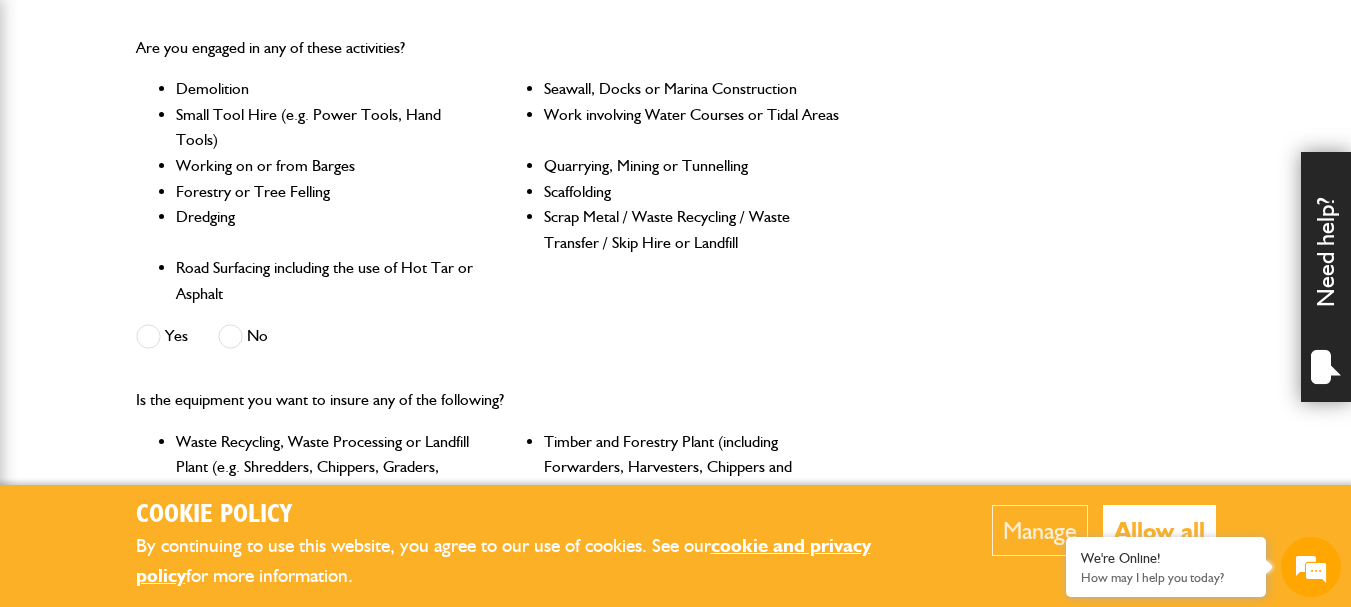 click on "Allow all" at bounding box center (1159, 530) 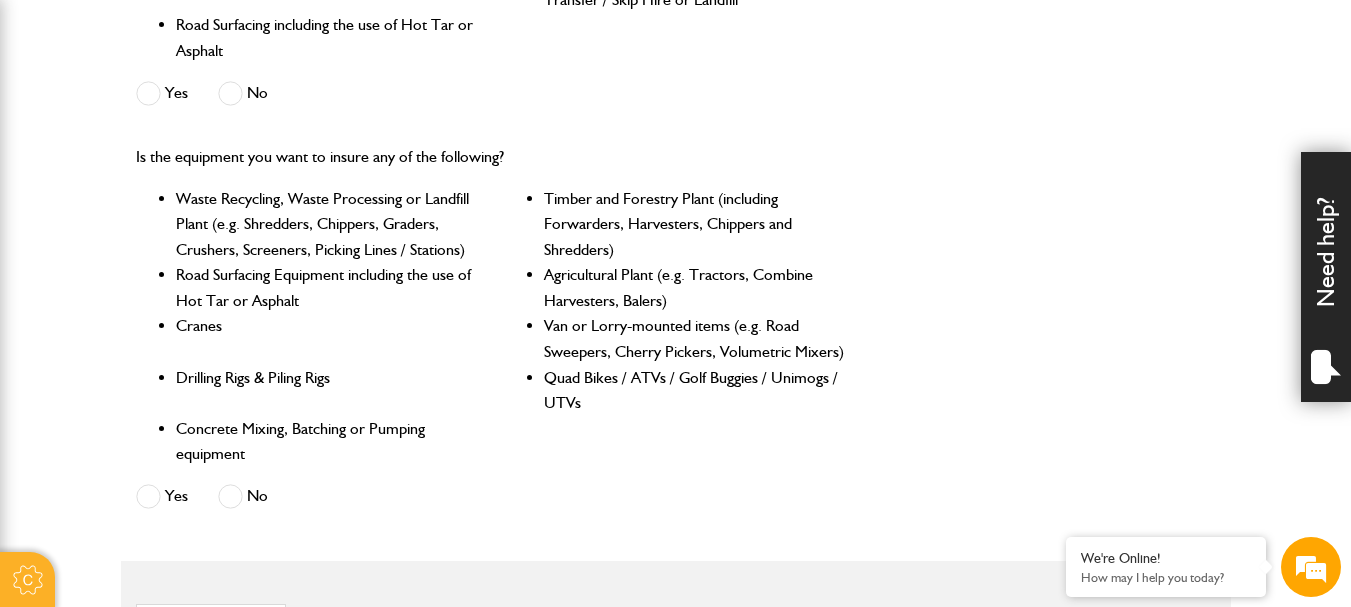 scroll, scrollTop: 900, scrollLeft: 0, axis: vertical 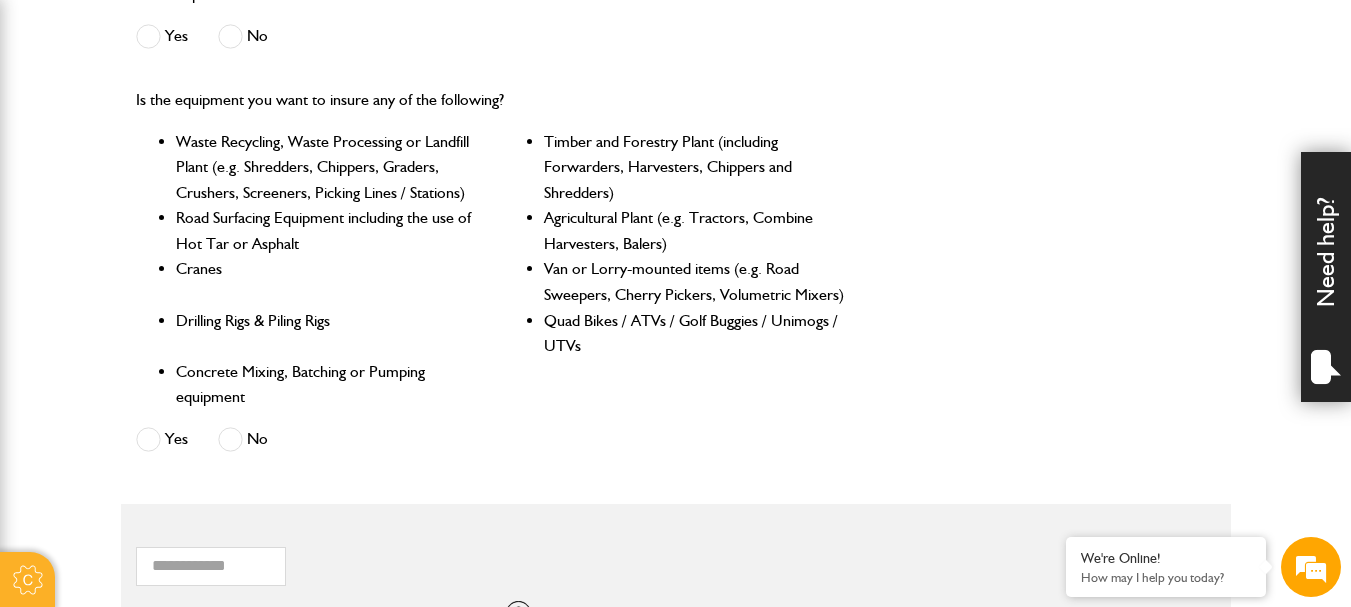 click on "No" at bounding box center [243, 442] 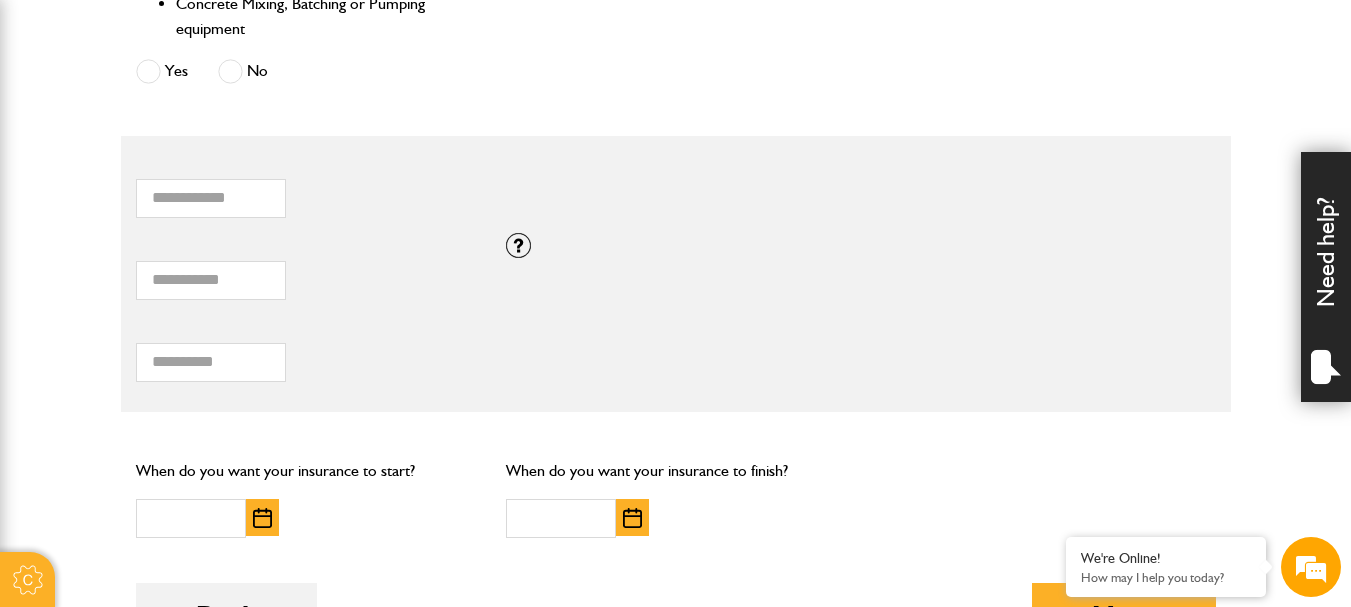 scroll, scrollTop: 1300, scrollLeft: 0, axis: vertical 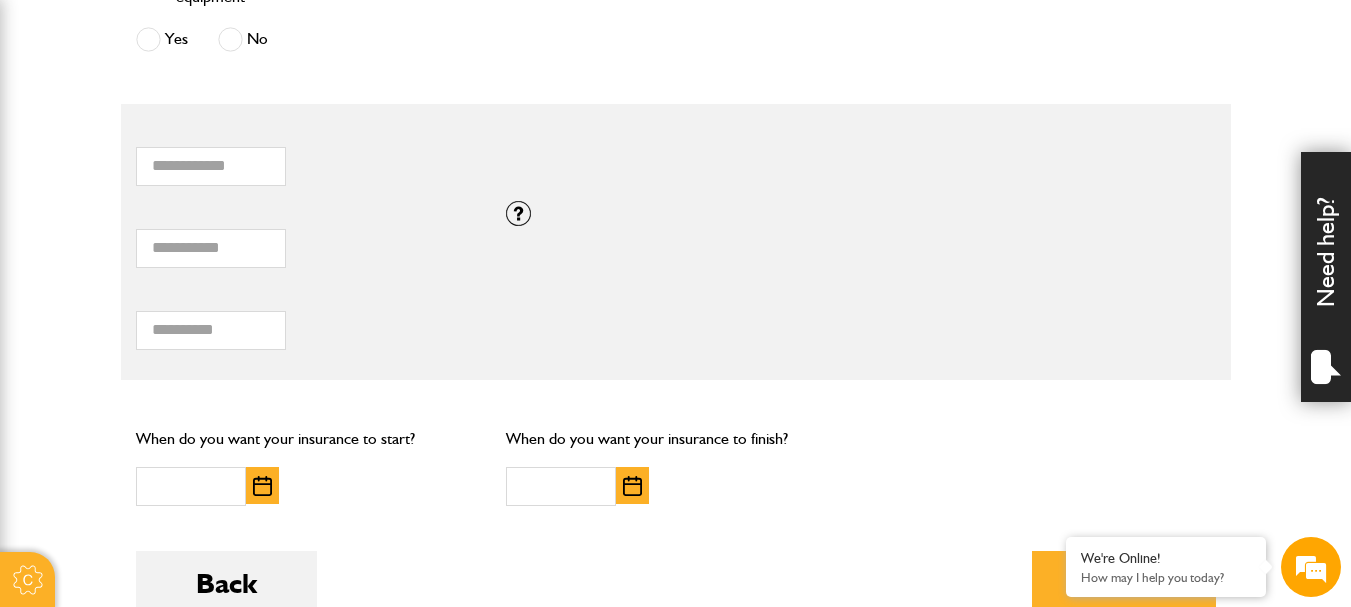 click at bounding box center (262, 486) 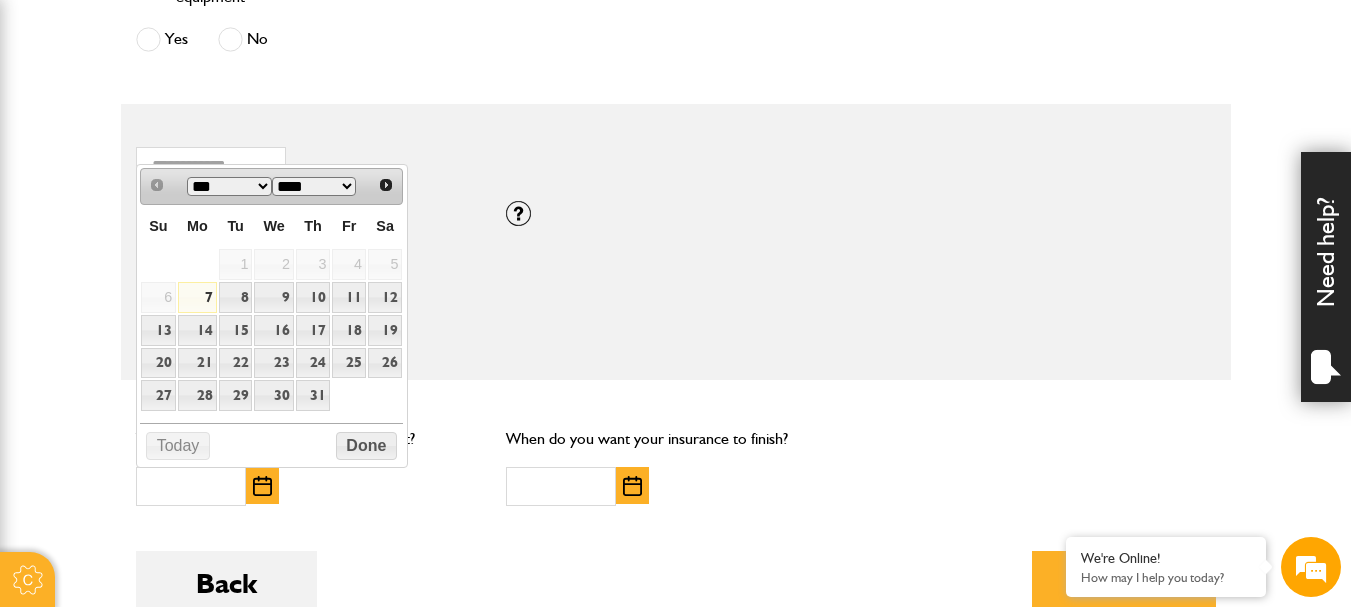 click on "7" at bounding box center (197, 297) 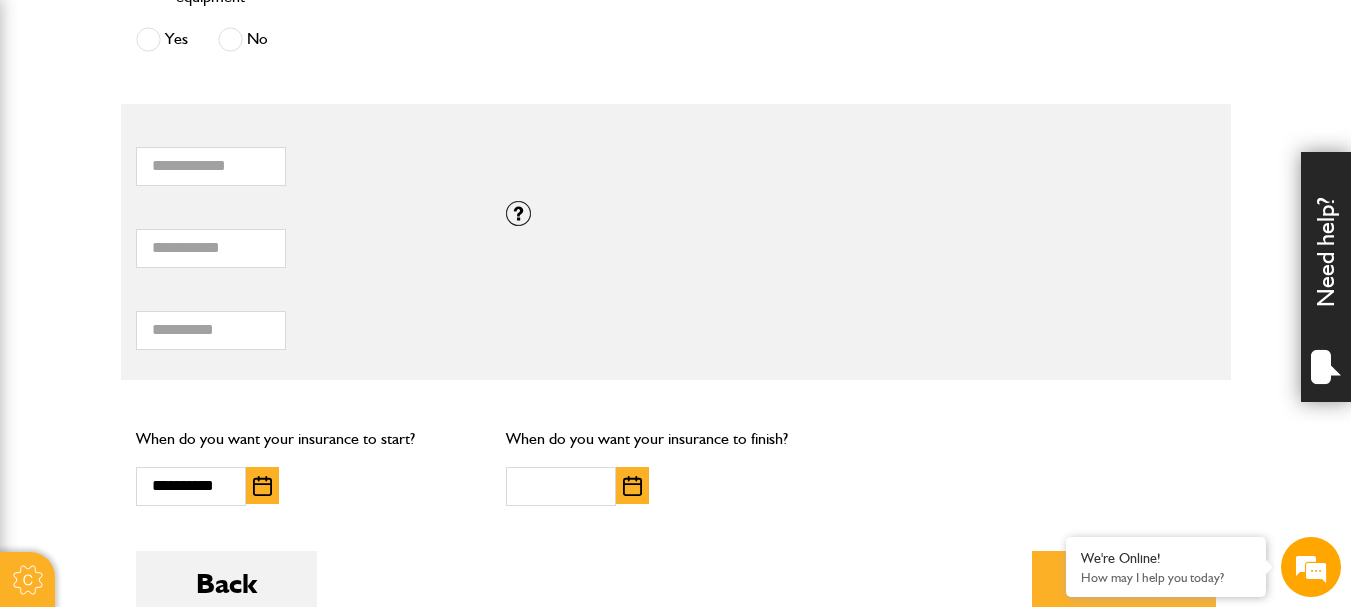 click at bounding box center [632, 486] 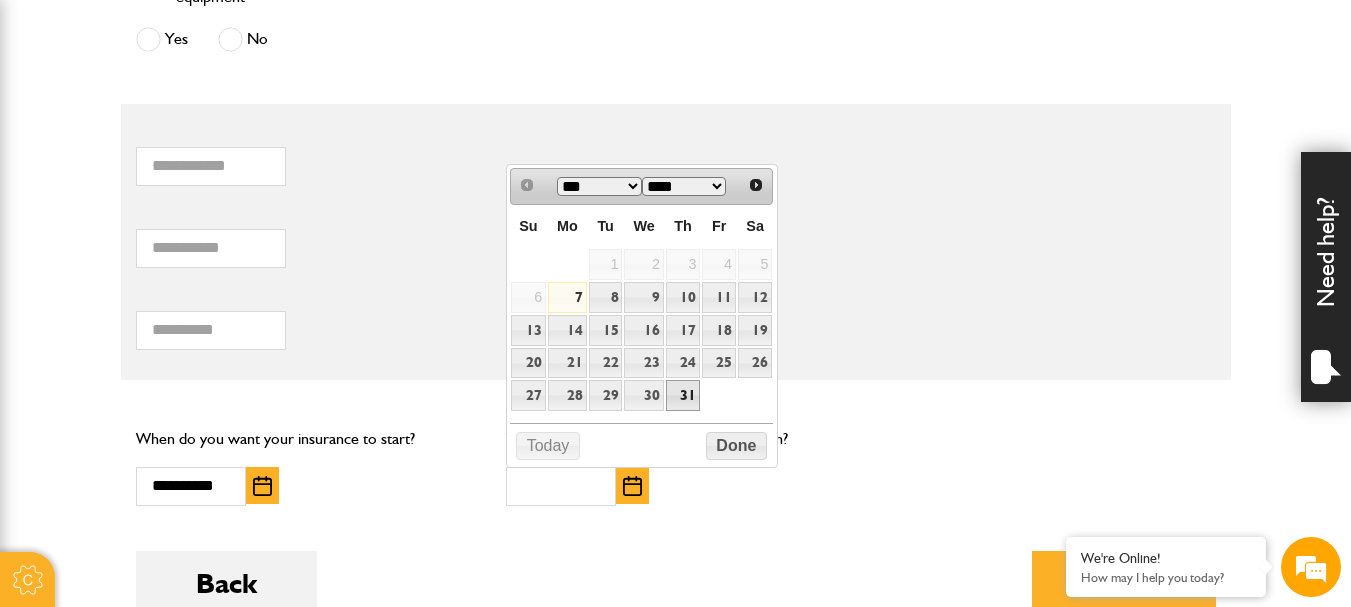 click on "31" at bounding box center [683, 395] 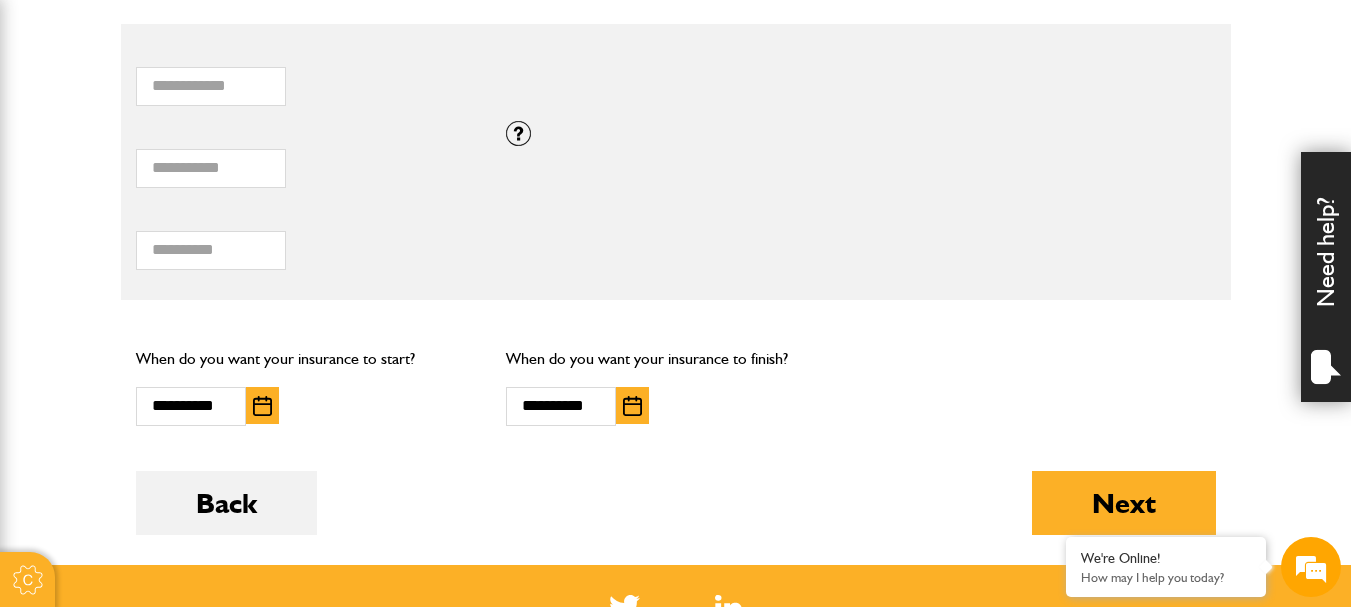 scroll, scrollTop: 1600, scrollLeft: 0, axis: vertical 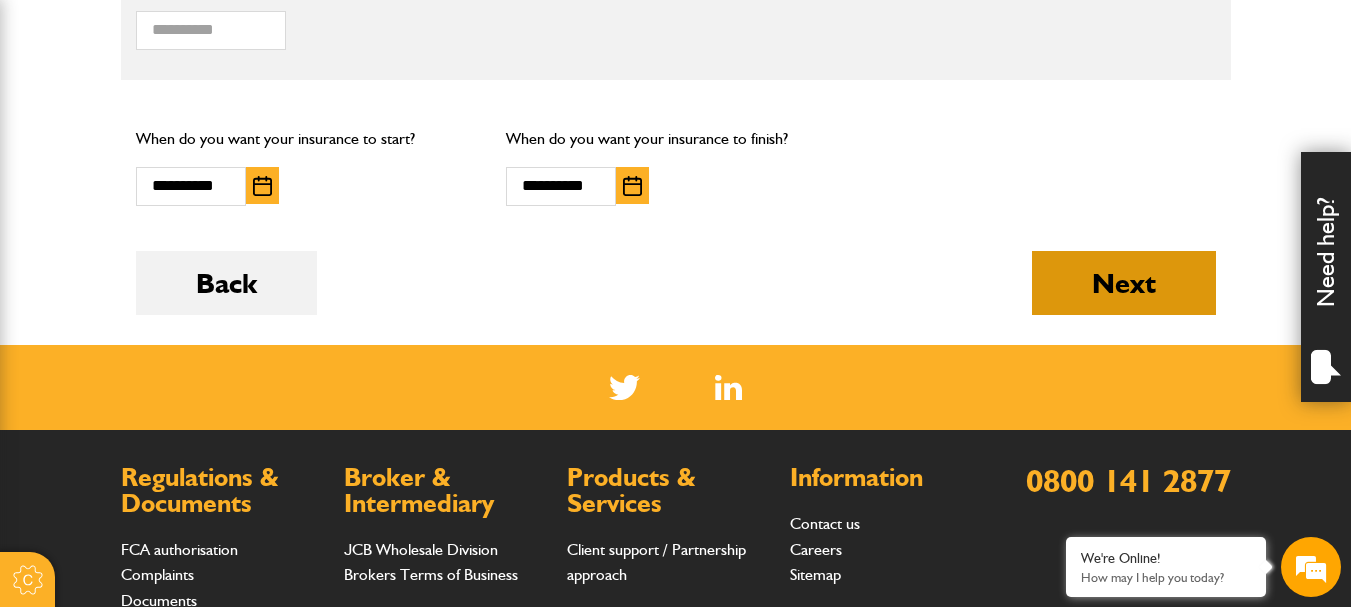 click on "Next" at bounding box center [1124, 283] 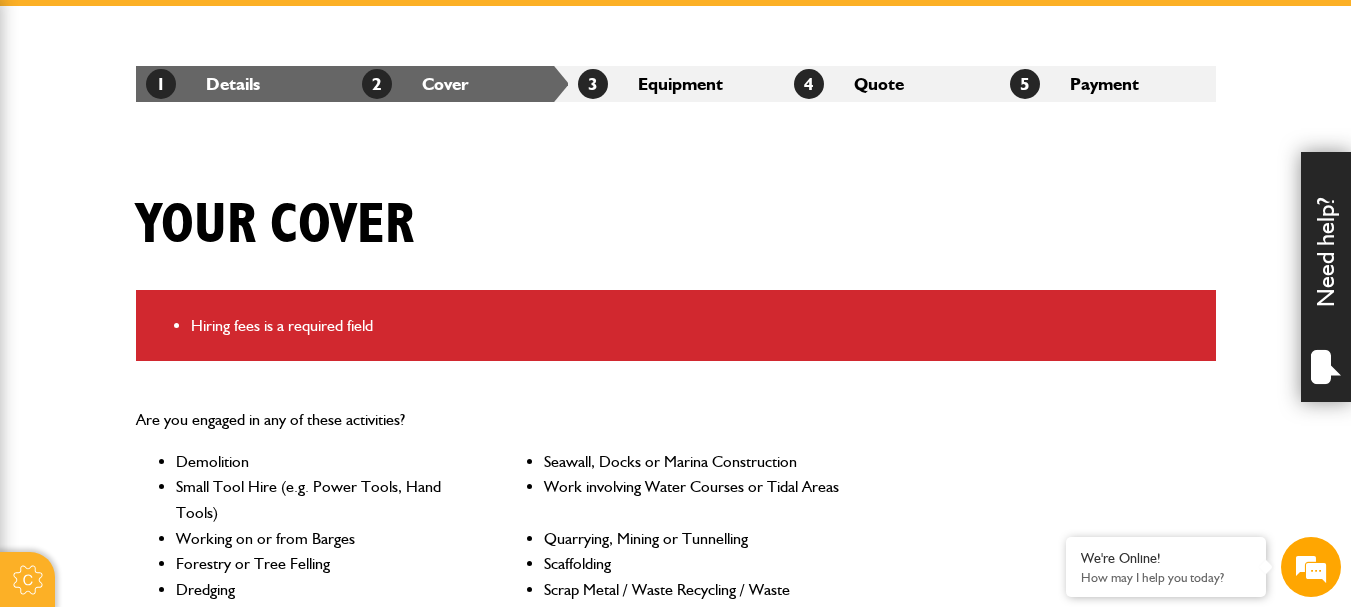 scroll, scrollTop: 300, scrollLeft: 0, axis: vertical 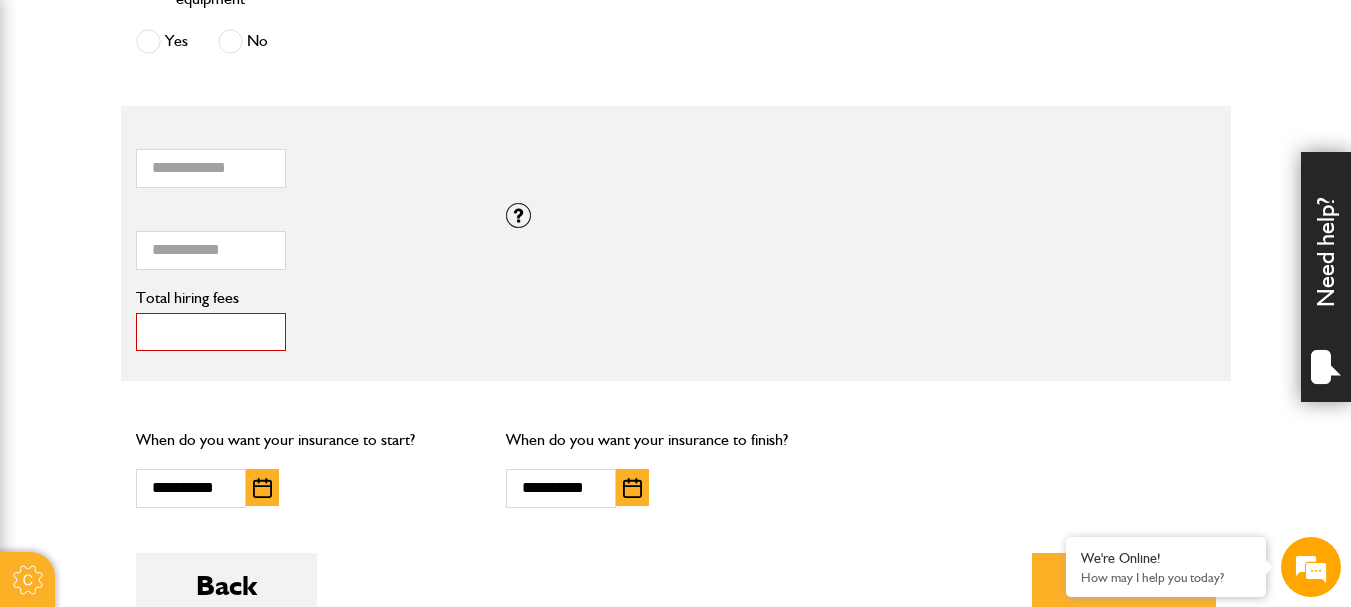 click on "**" at bounding box center (211, 332) 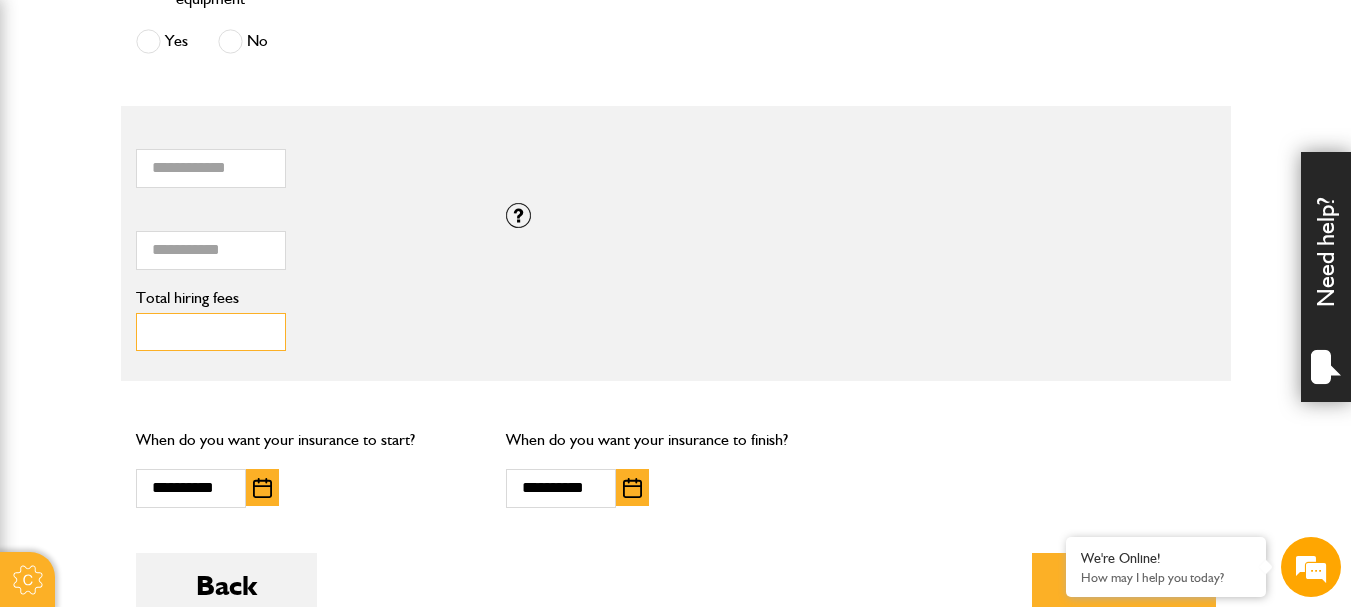 click on "**" at bounding box center [211, 332] 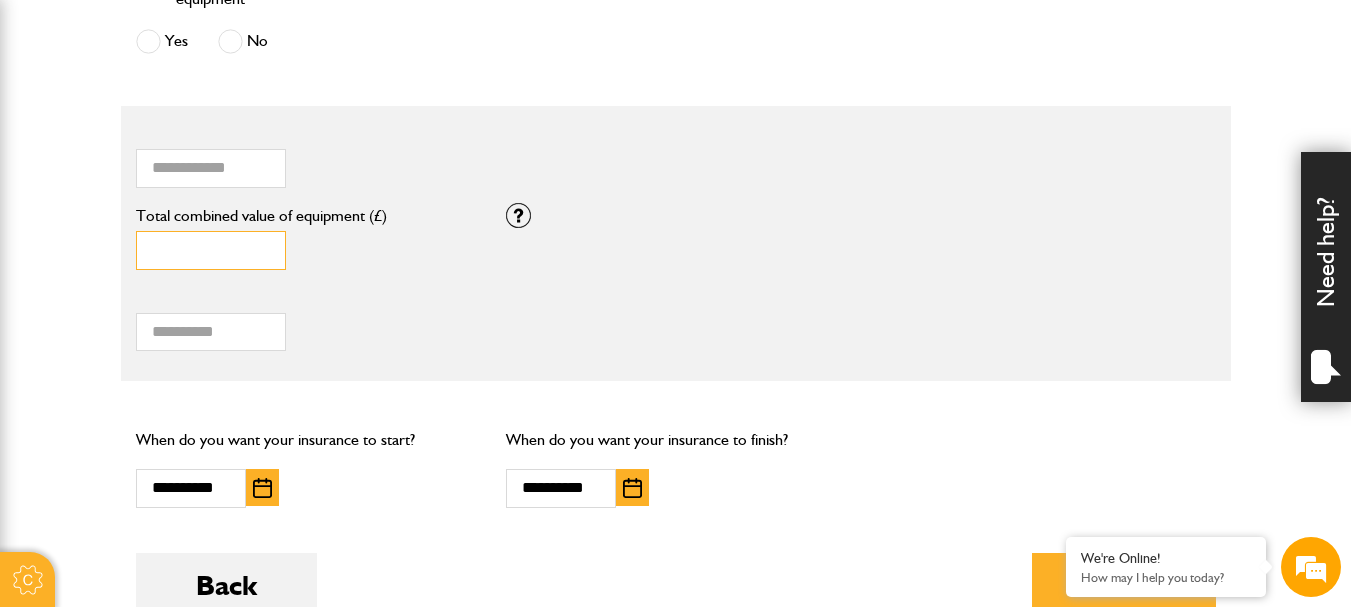 click on "***" at bounding box center (211, 250) 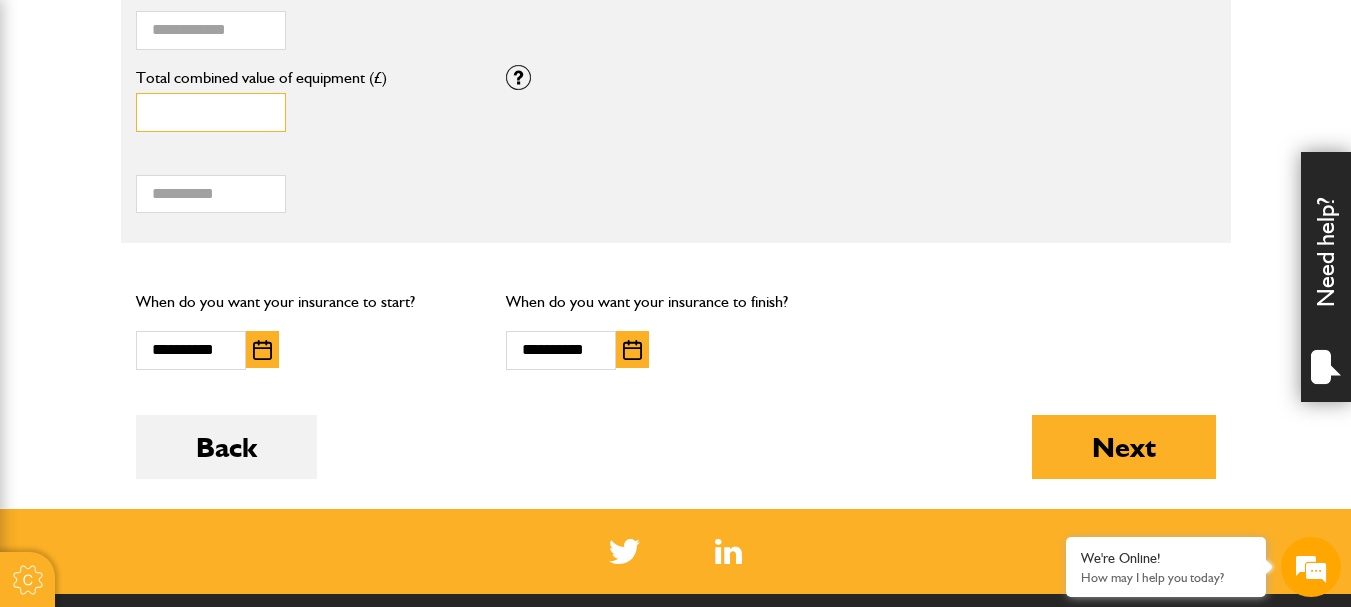 scroll, scrollTop: 1600, scrollLeft: 0, axis: vertical 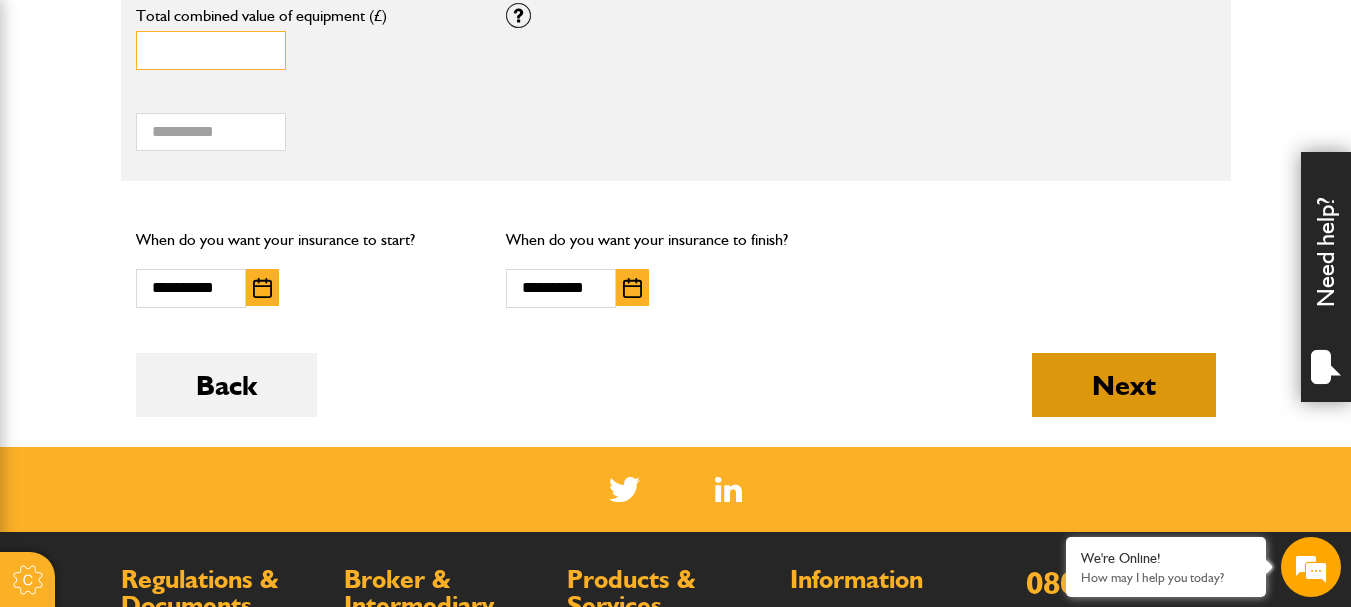 type on "****" 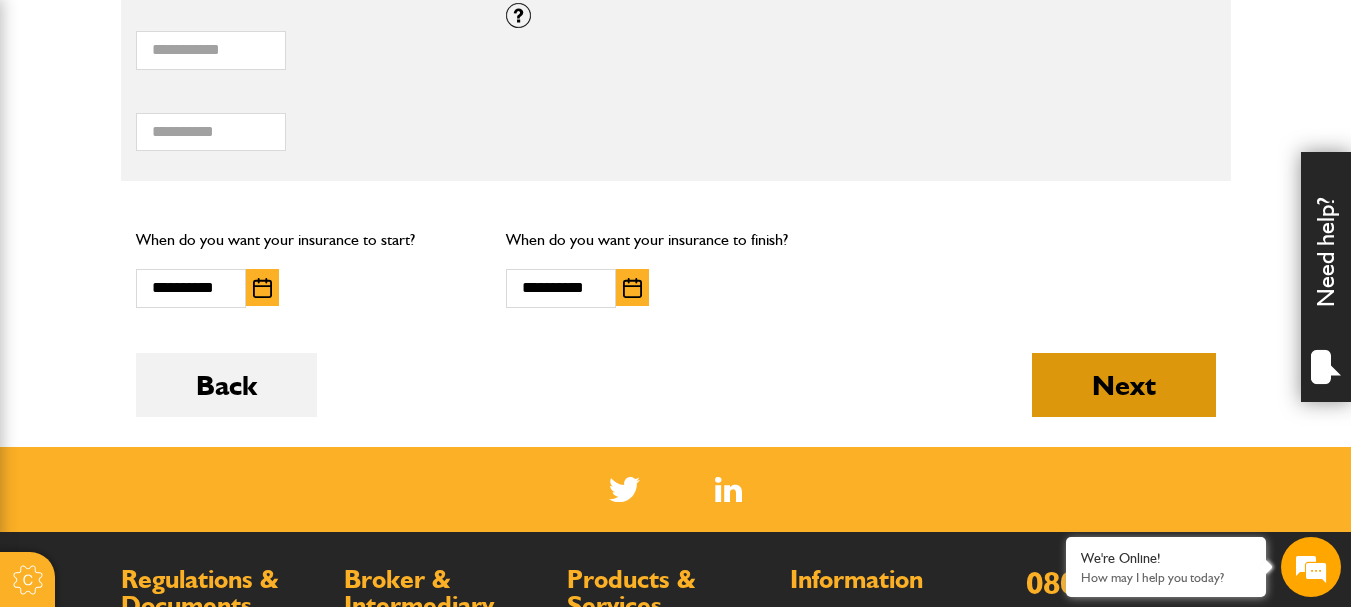 click on "Next" at bounding box center [1124, 385] 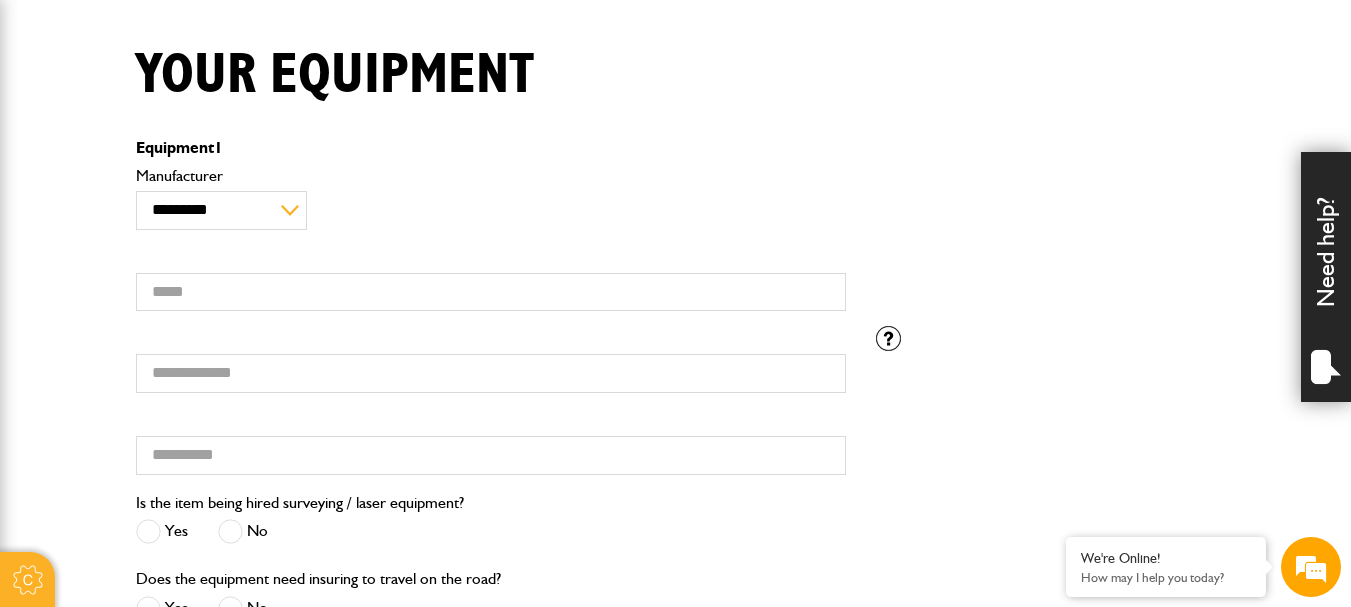 scroll, scrollTop: 500, scrollLeft: 0, axis: vertical 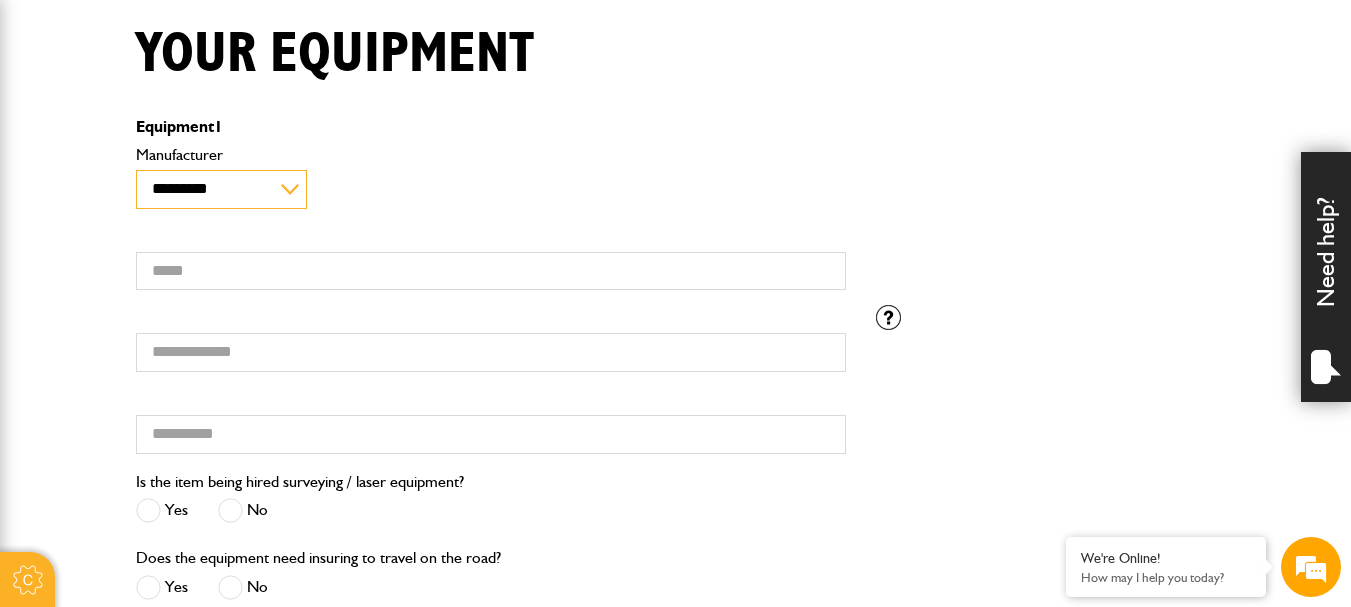 click on "**********" at bounding box center (221, 189) 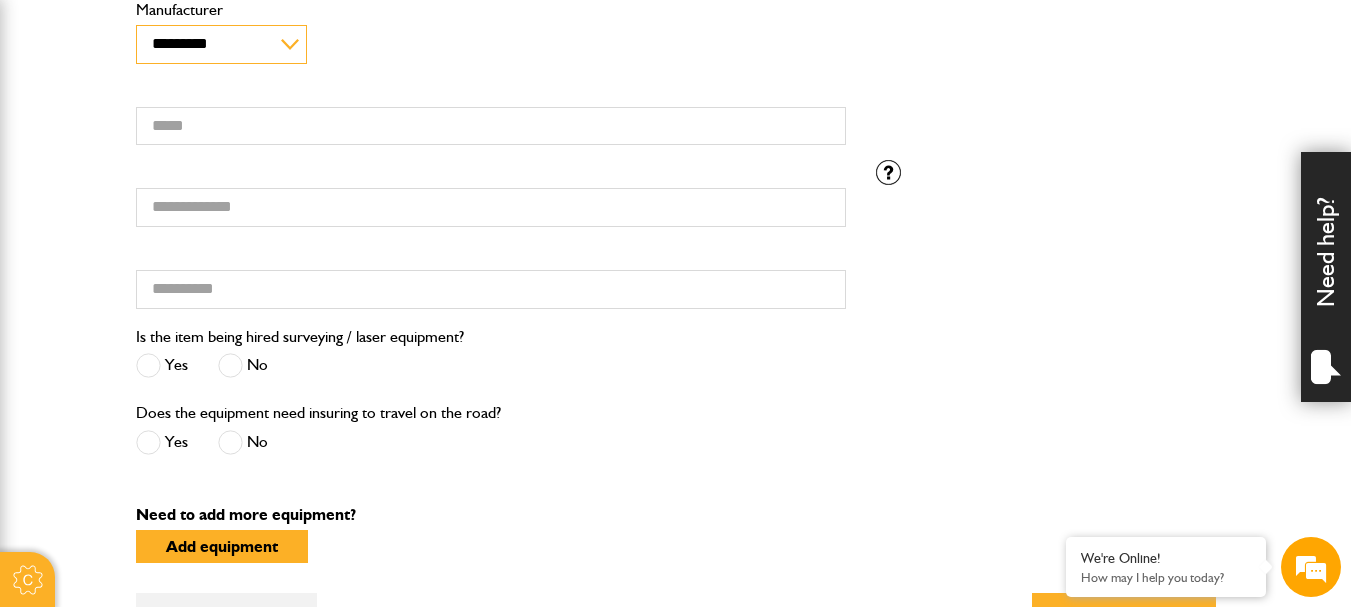 scroll, scrollTop: 600, scrollLeft: 0, axis: vertical 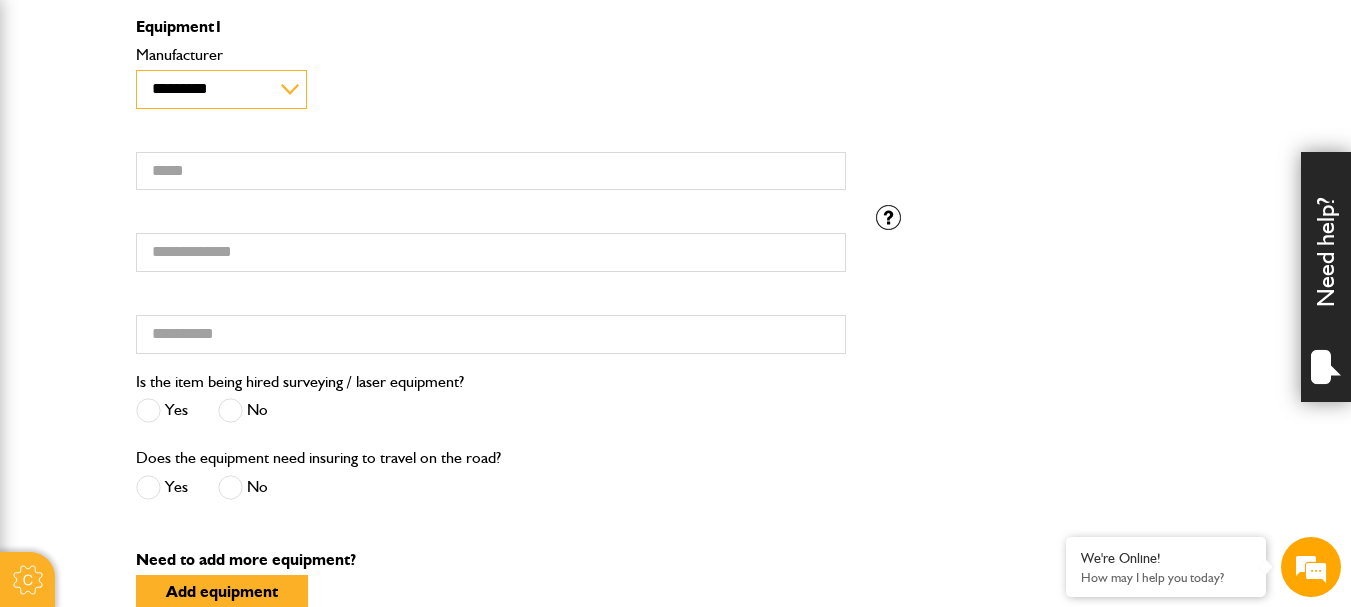 click on "**********" at bounding box center (221, 89) 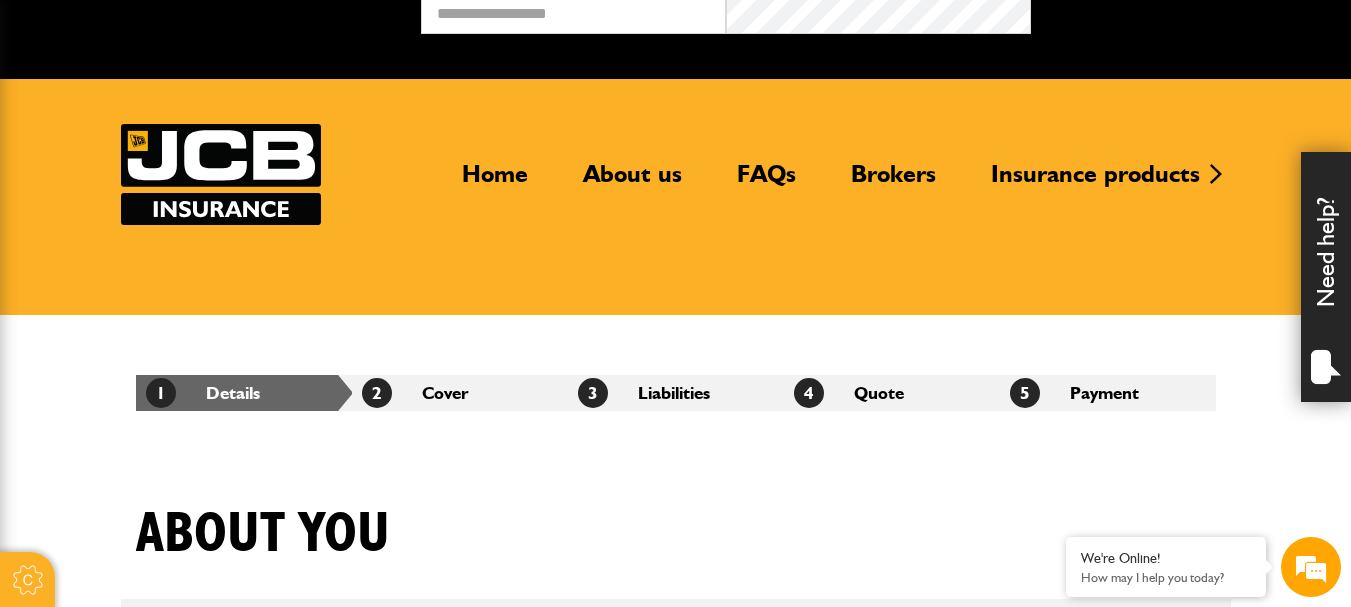 scroll, scrollTop: 0, scrollLeft: 0, axis: both 